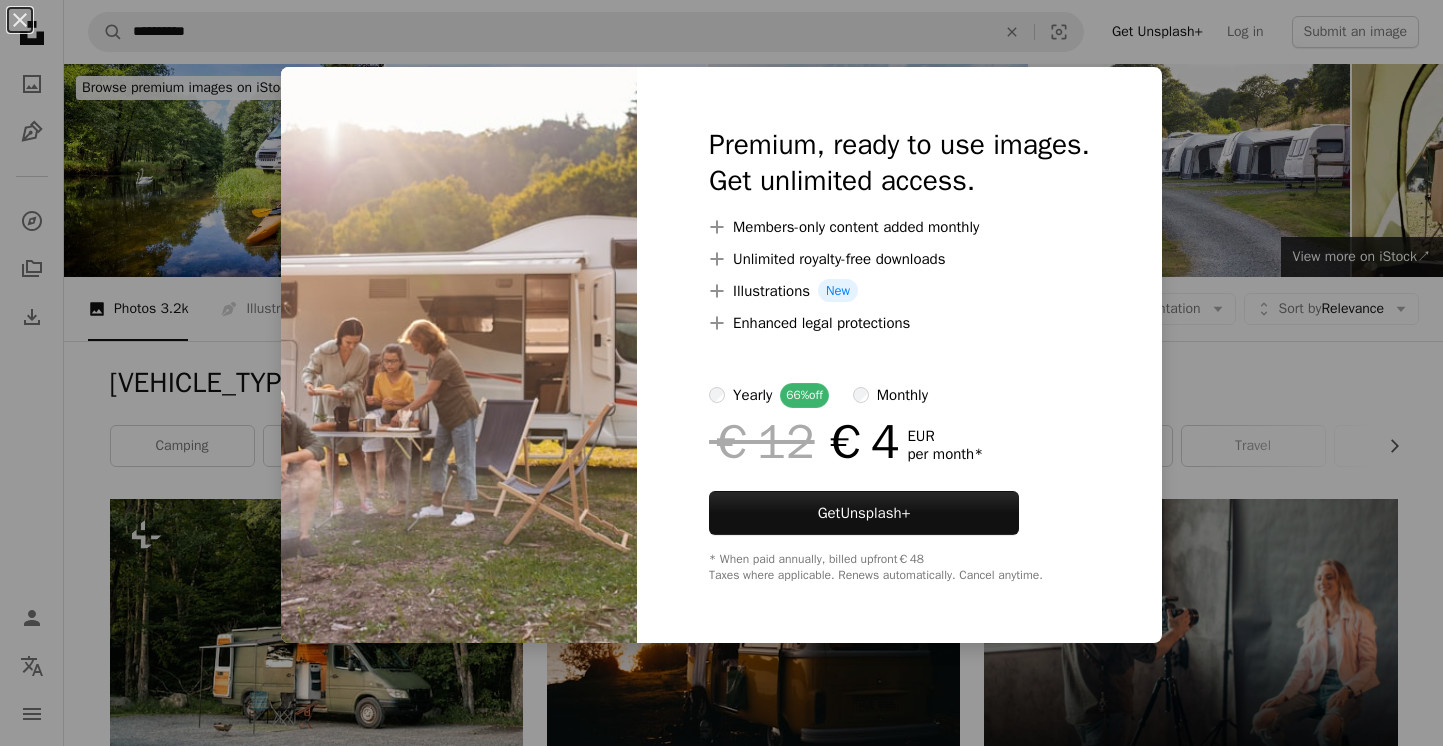 scroll, scrollTop: 3151, scrollLeft: 0, axis: vertical 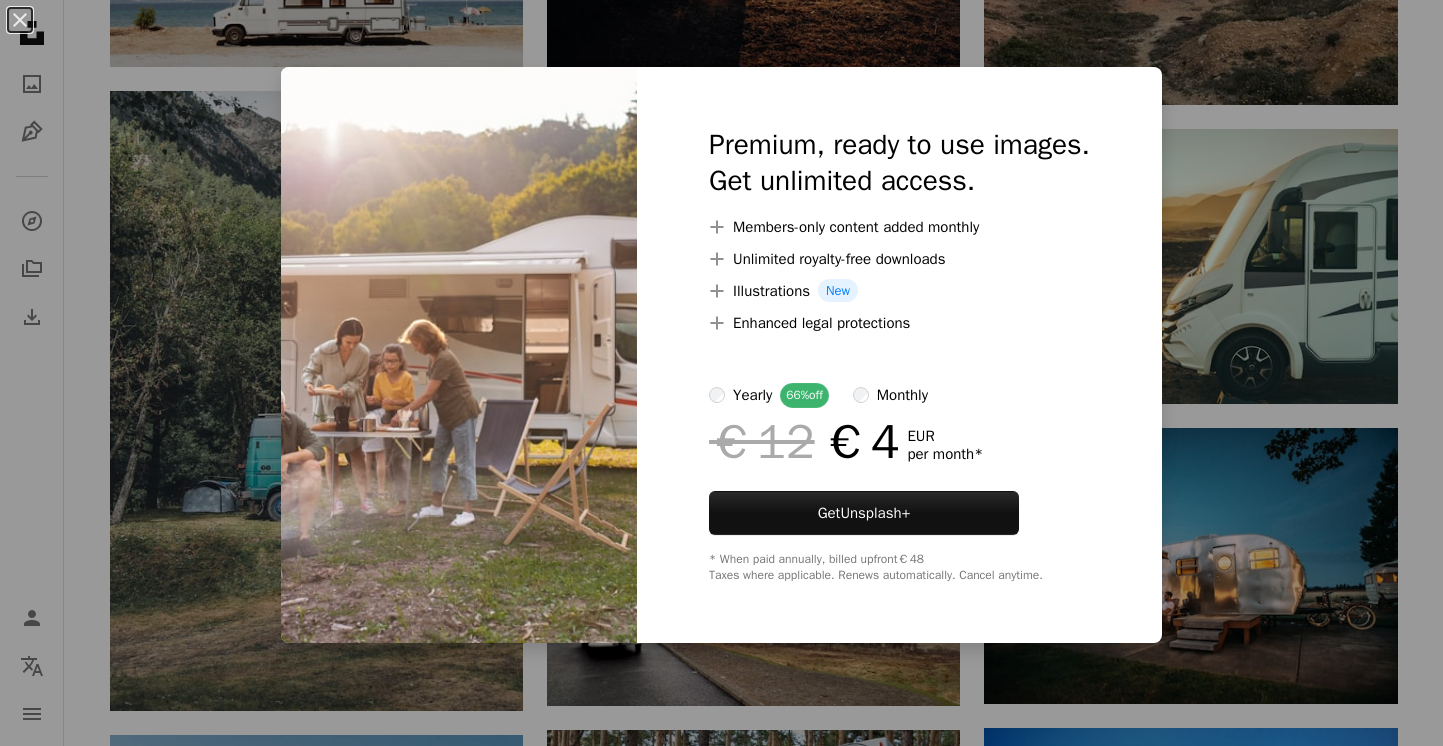 click on "An X shape Premium, ready to use images. Get unlimited access. A plus sign Members-only content added monthly A plus sign Unlimited royalty-free downloads A plus sign Illustrations  New A plus sign Enhanced legal protections yearly 66%  off monthly €12   €4 EUR per month * Get  Unsplash+ * When paid annually, billed upfront  €48 Taxes where applicable. Renews automatically. Cancel anytime." at bounding box center [721, 373] 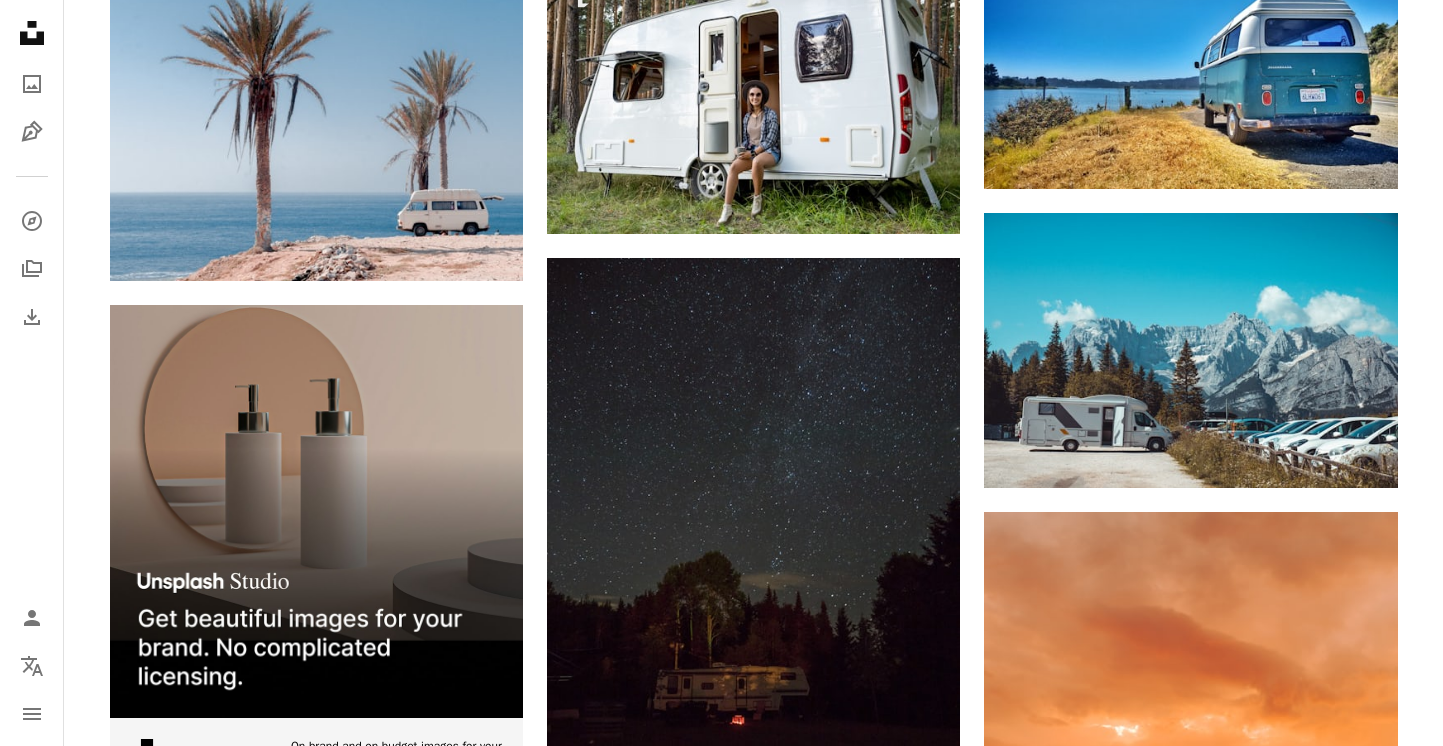 scroll, scrollTop: 3976, scrollLeft: 0, axis: vertical 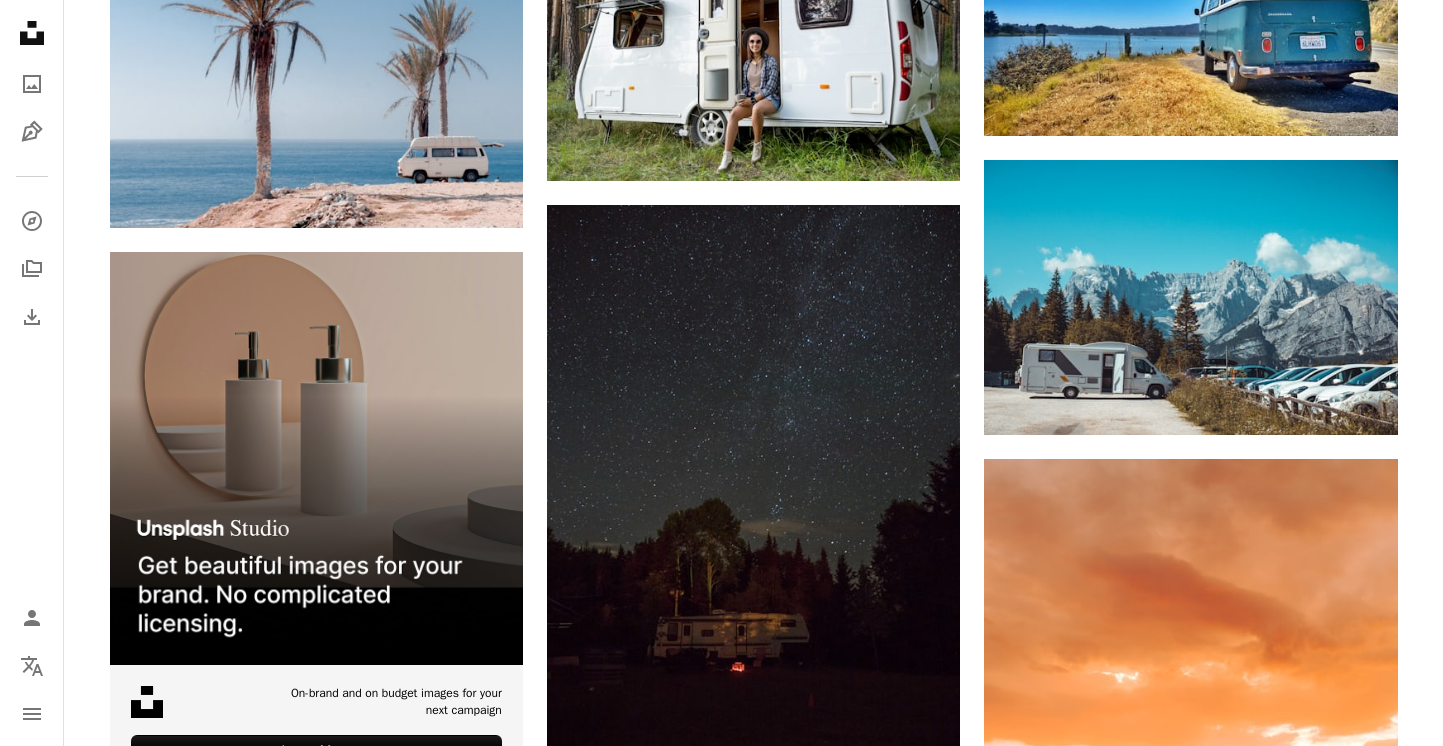 click on "Plus sign for Unsplash+ A heart A plus sign Clay Banks For  Unsplash+ A lock Download A heart A plus sign Kevin Schmid Available for hire A checkmark inside of a circle Arrow pointing down A heart A plus sign Elisabeth Jurenka For  Unsplash+ A lock Download A heart A plus sign Manuel Meurisse Available for hire A checkmark inside of a circle Arrow pointing down Plus sign for Unsplash+ A heart A plus sign Getty Images For  Unsplash+ A lock Download A heart A plus sign Jairph Arrow pointing down A heart A plus sign Evgenia Stergioula Available for hire A checkmark inside of a circle Arrow pointing down A heart A plus sign Mikel Ibarluzea Arrow pointing down A heart A plus sign Anton Mishin Arrow pointing down –– ––– –––  –– ––– –  ––– –––  ––––  –   – –– –––  – – ––– –– –– –––– –– Learn More For" at bounding box center [754, 1116] 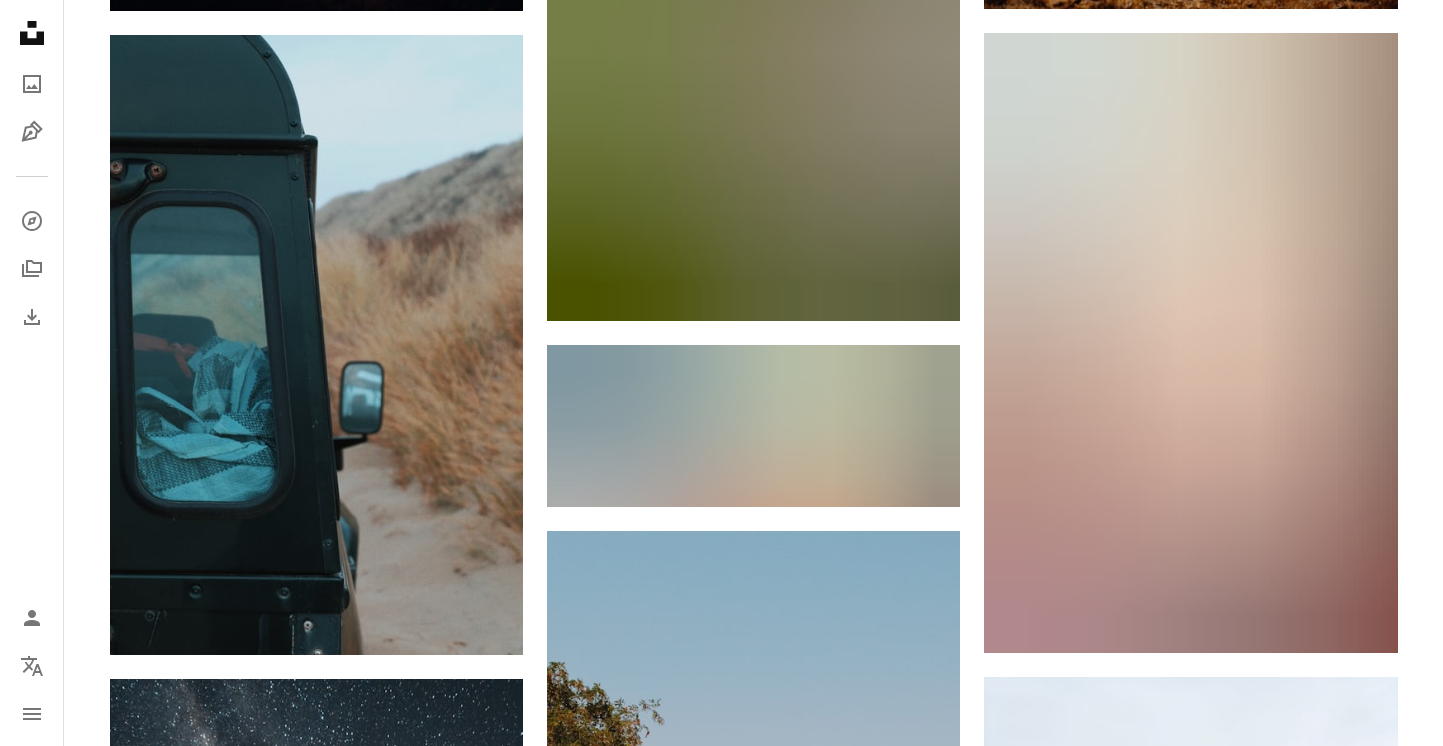 scroll, scrollTop: 12111, scrollLeft: 0, axis: vertical 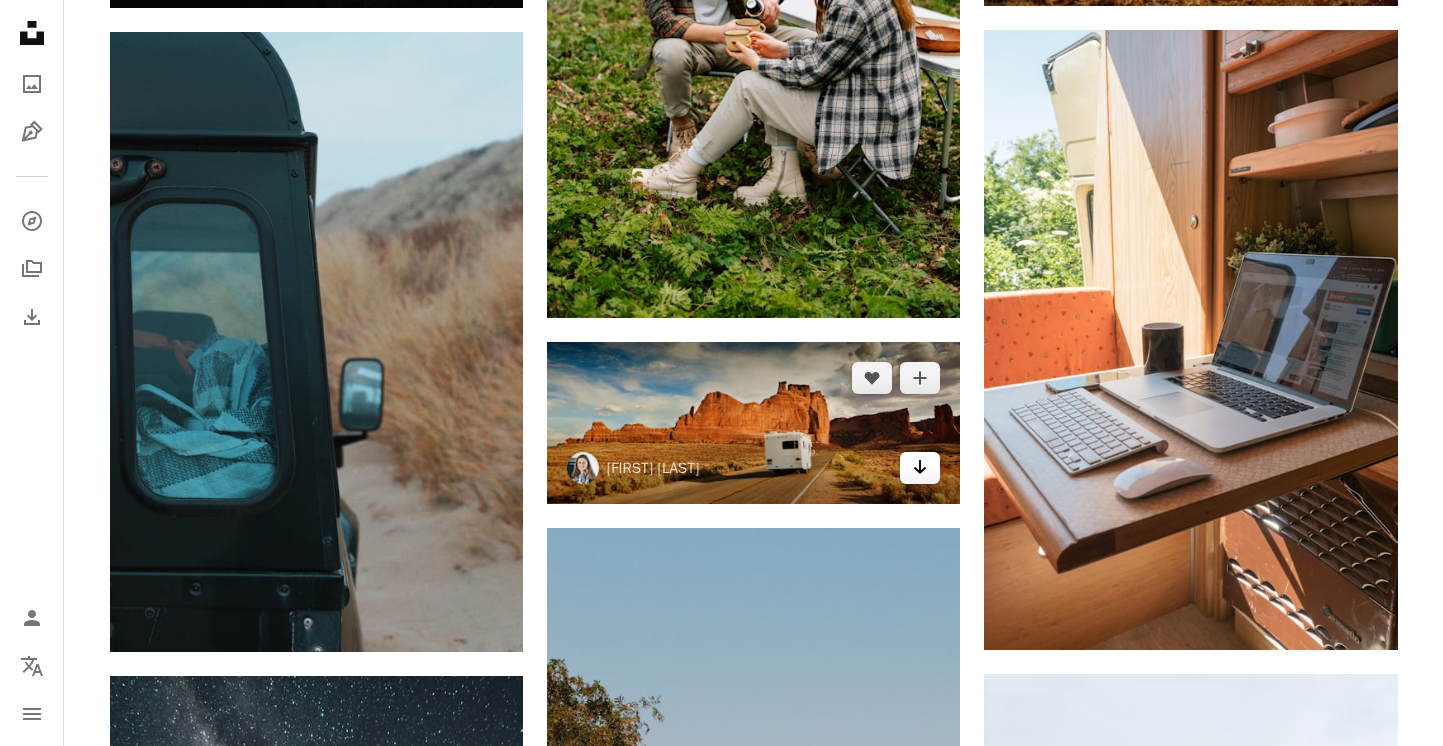 click on "Arrow pointing down" 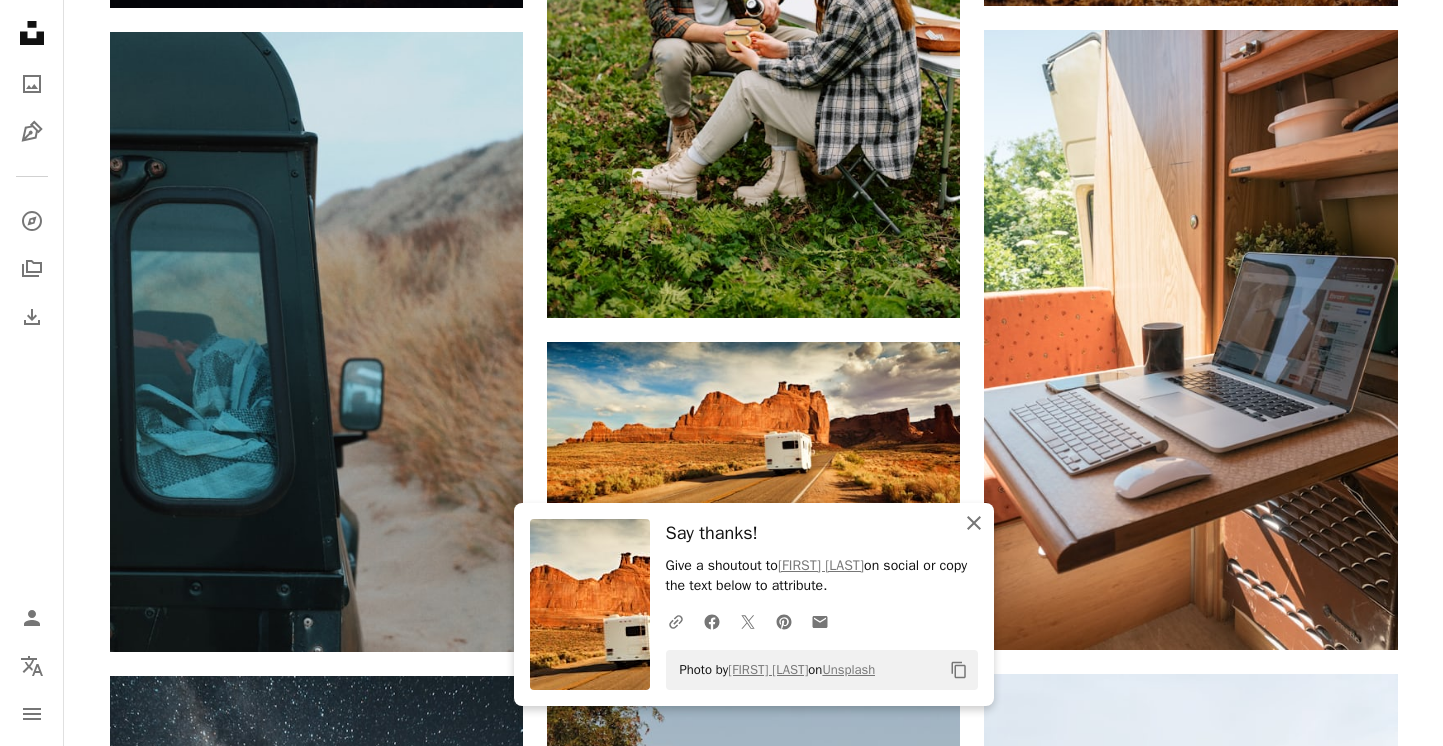 click on "An X shape" 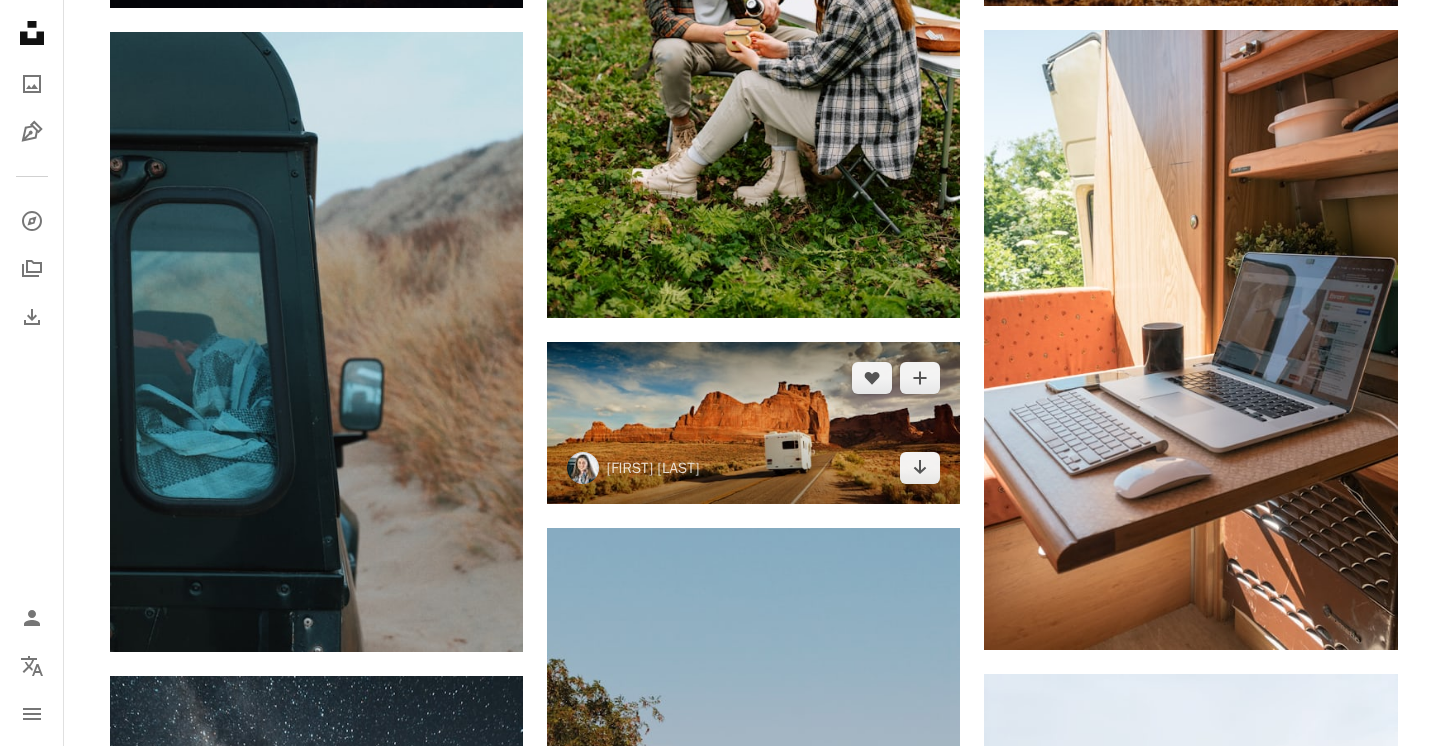 click at bounding box center (753, 423) 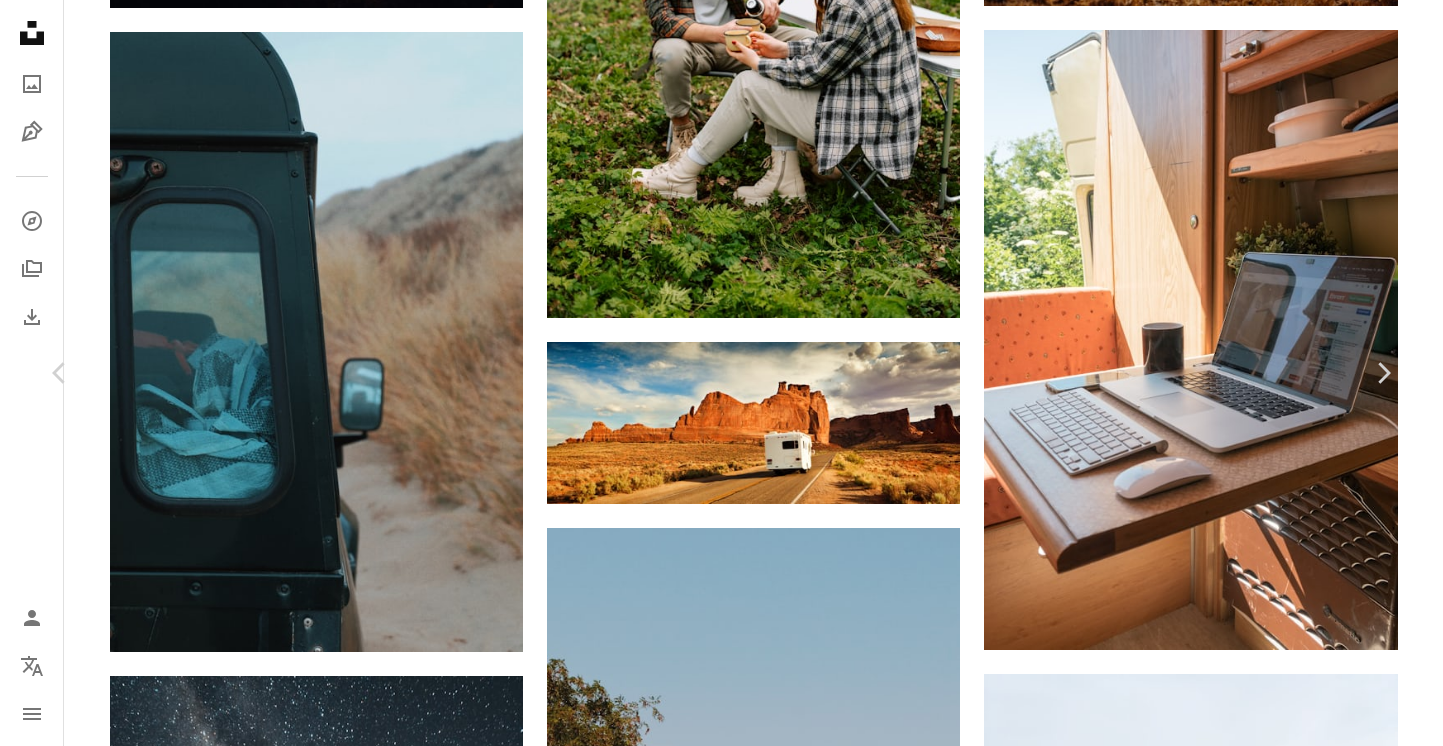 scroll, scrollTop: 0, scrollLeft: 0, axis: both 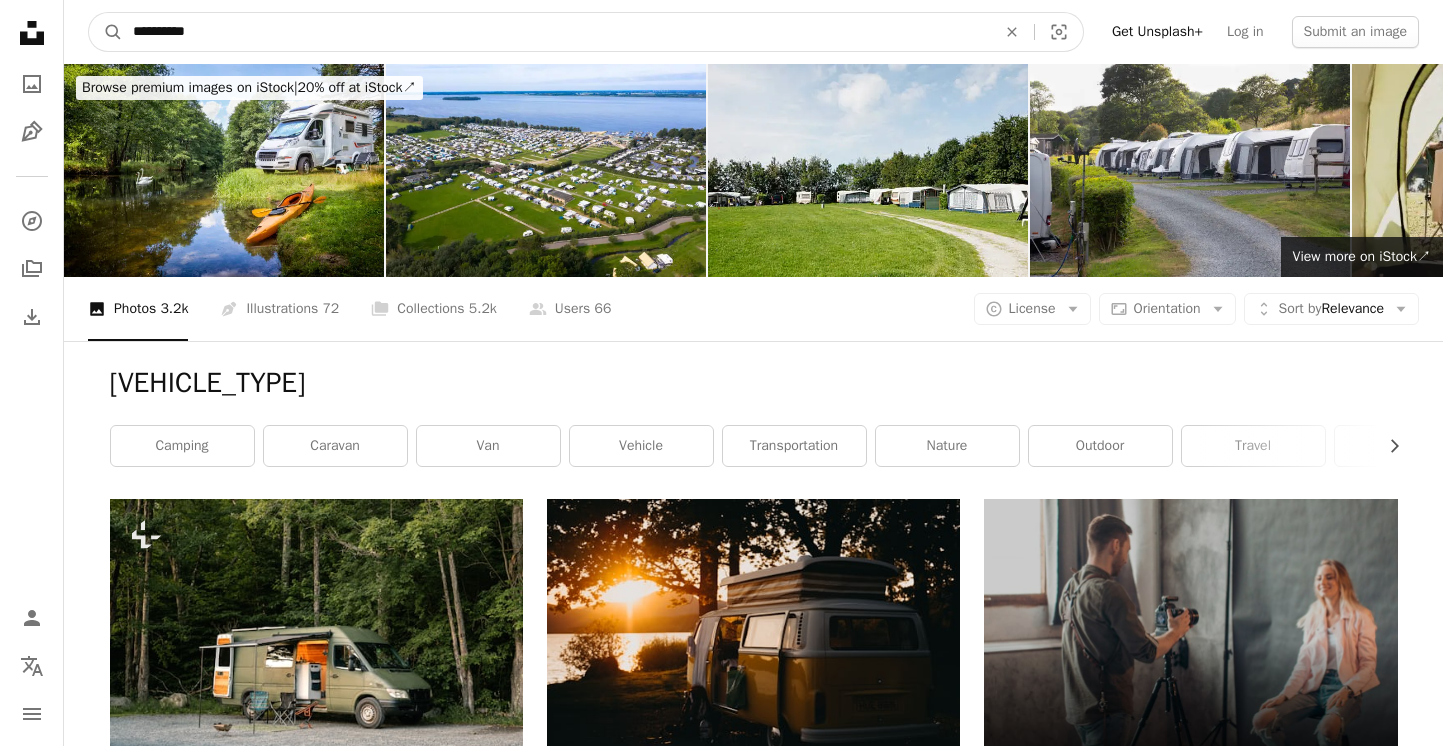 drag, startPoint x: 242, startPoint y: 31, endPoint x: -3, endPoint y: 10, distance: 245.89835 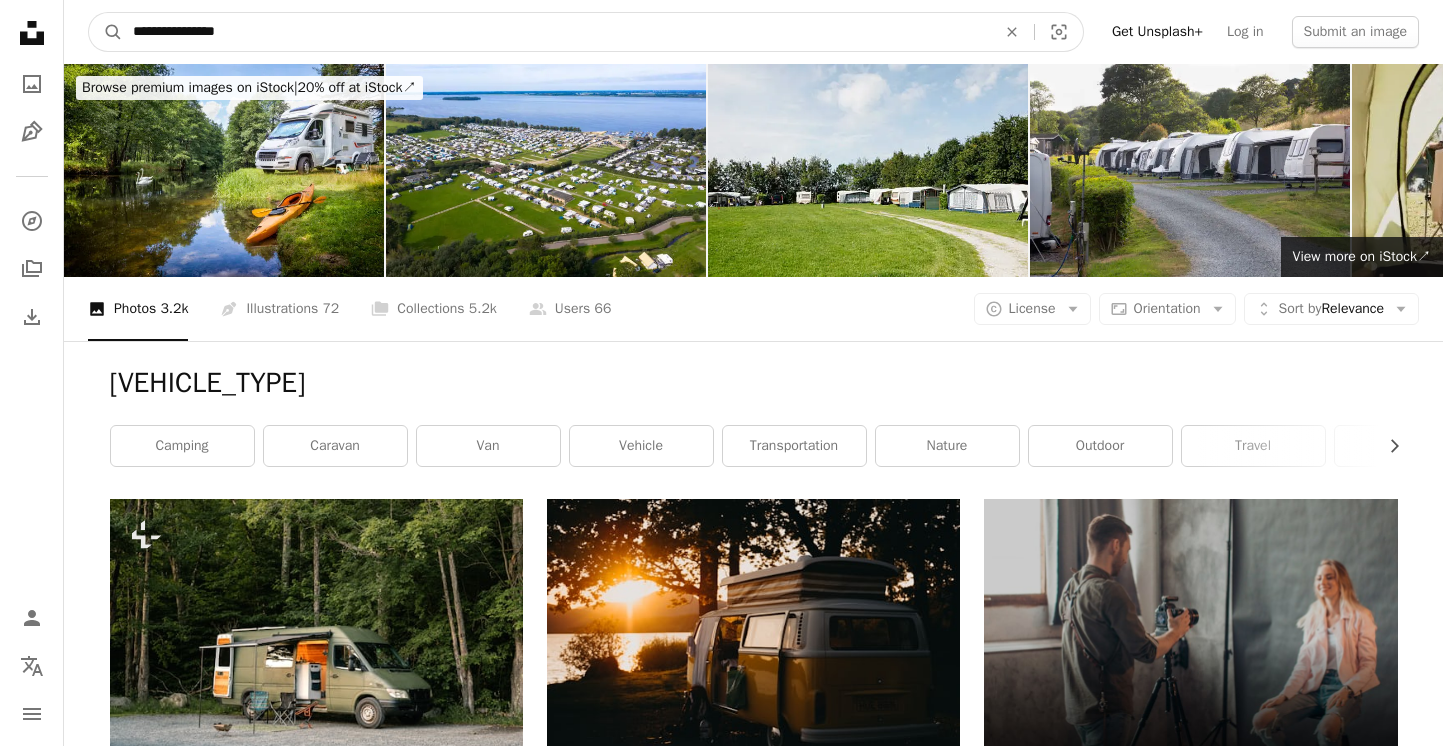 type on "**********" 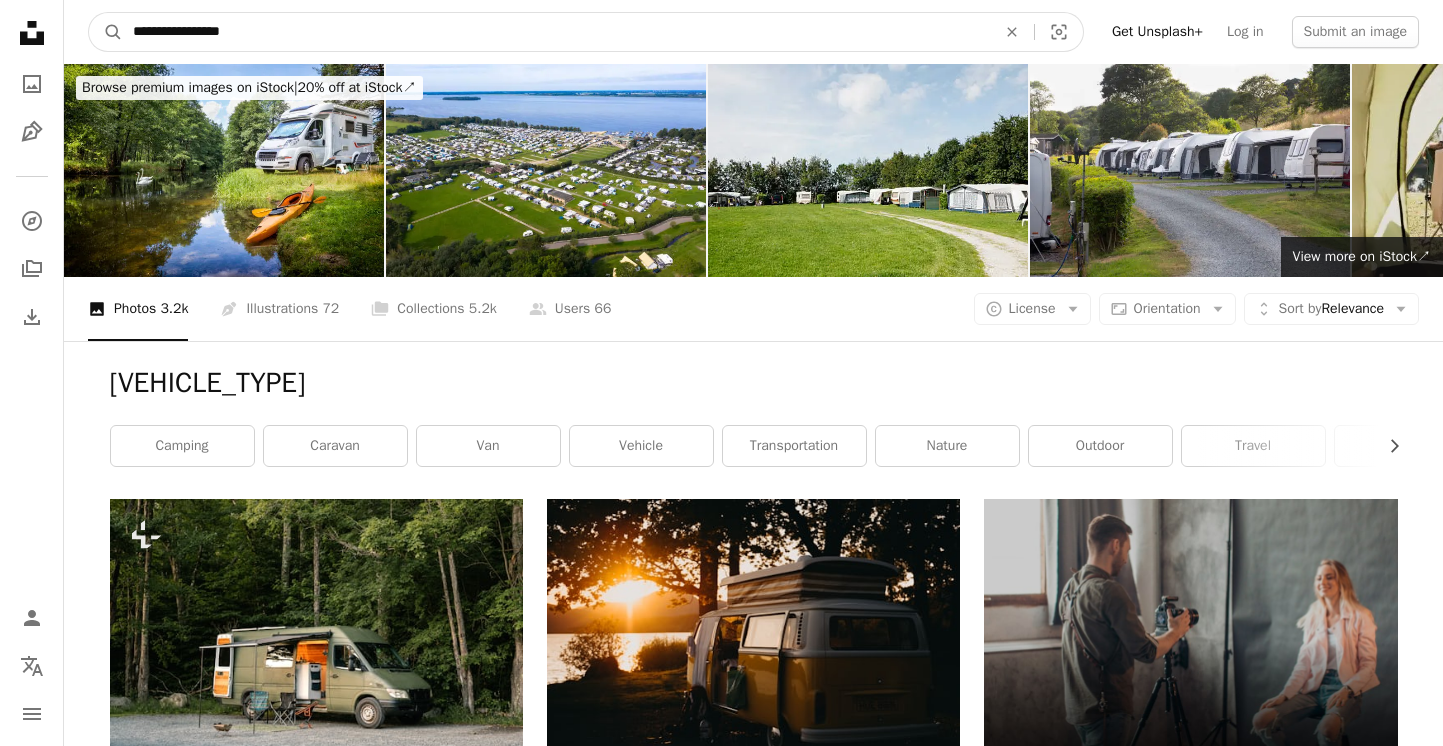 click on "A magnifying glass" at bounding box center [106, 32] 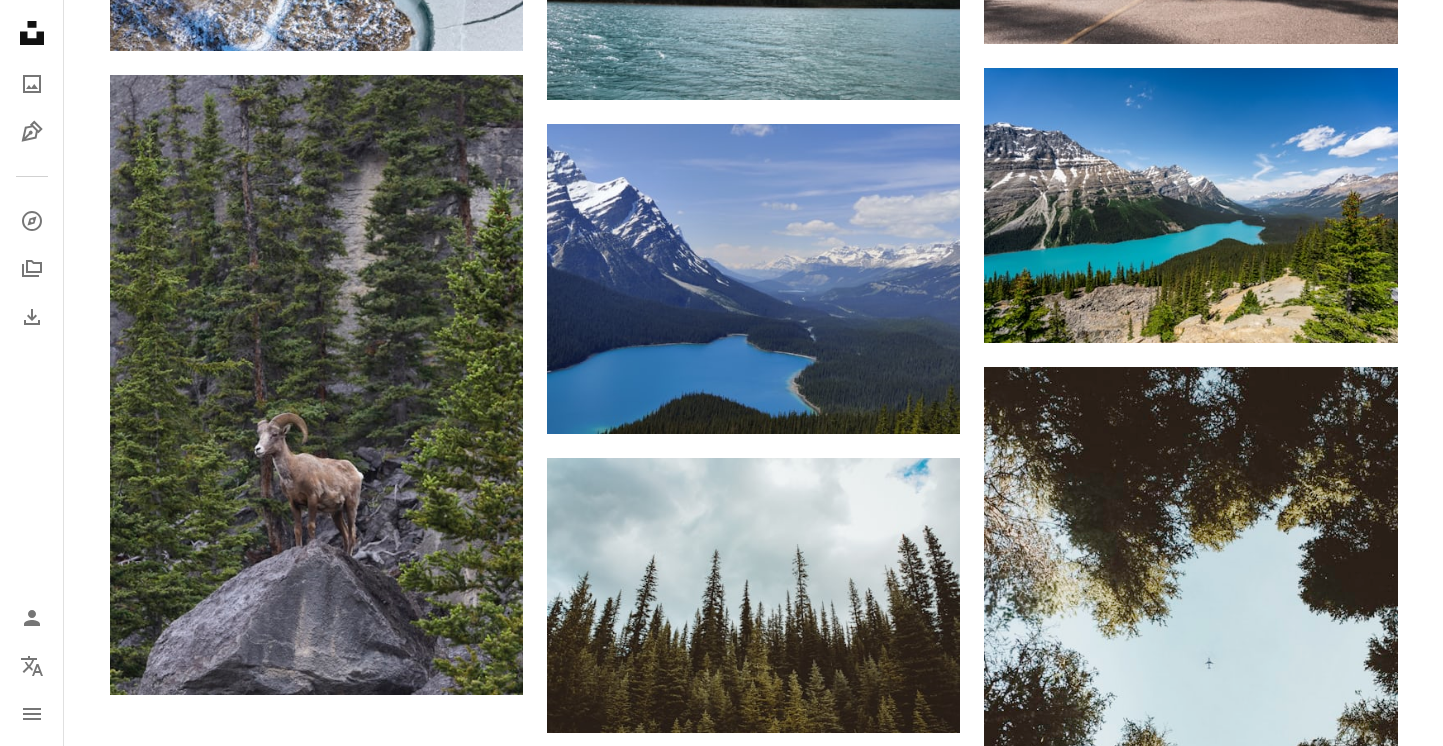 scroll, scrollTop: 2568, scrollLeft: 0, axis: vertical 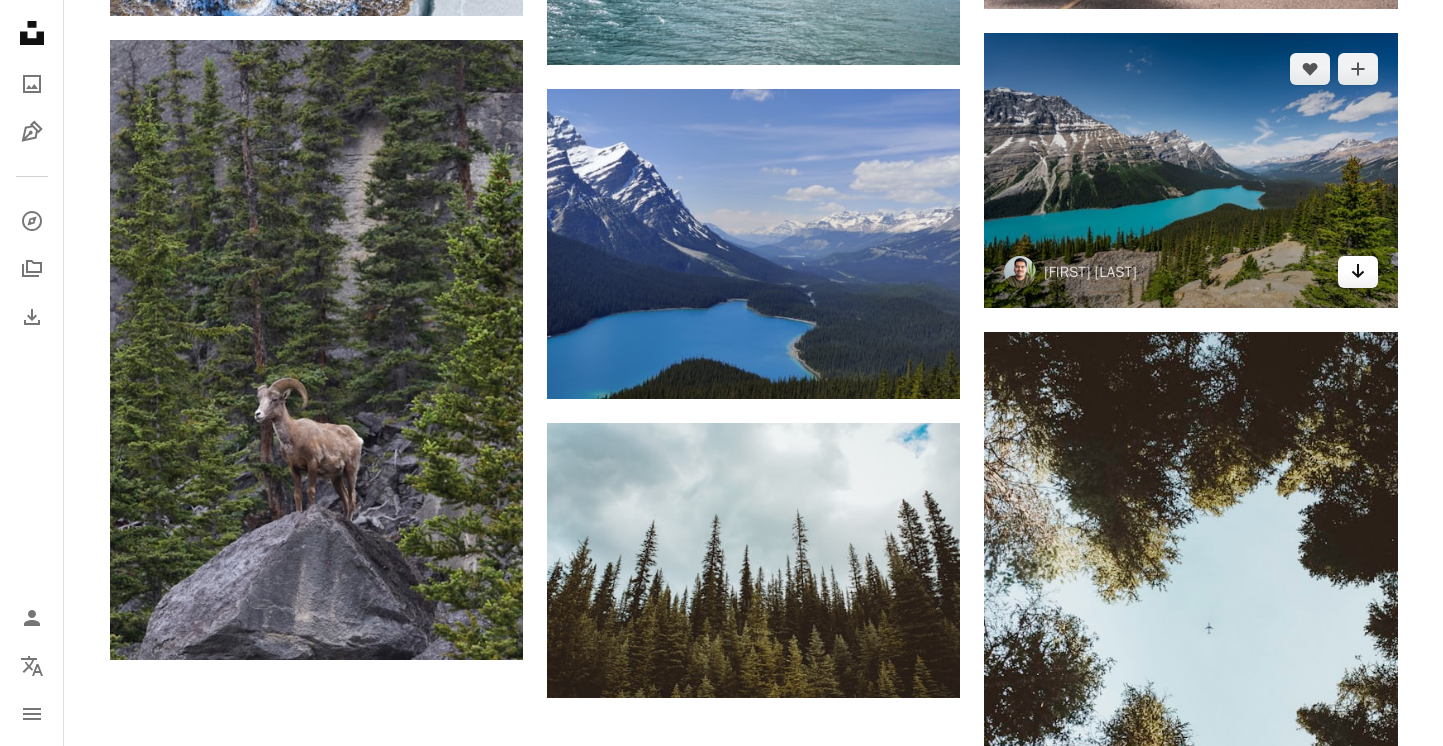 click 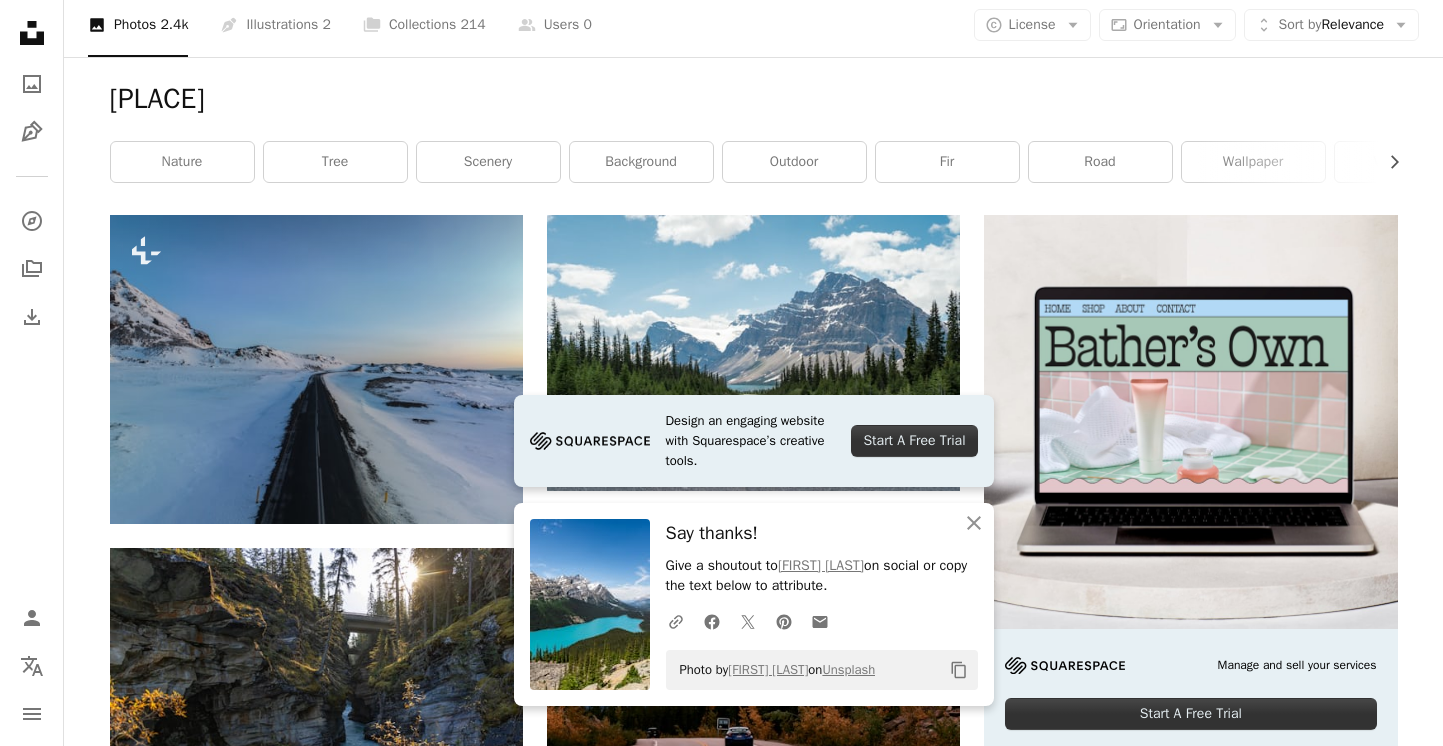 scroll, scrollTop: 0, scrollLeft: 0, axis: both 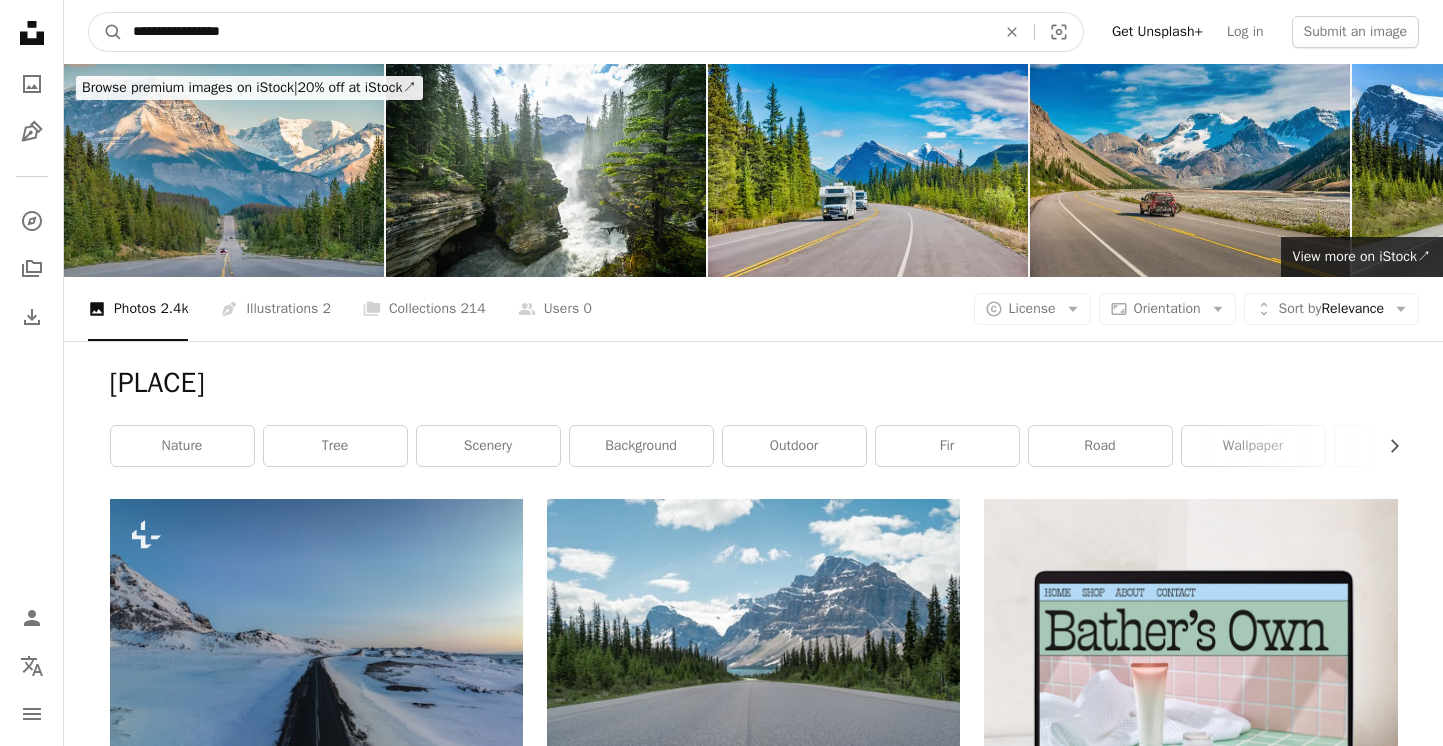 drag, startPoint x: 246, startPoint y: 31, endPoint x: 63, endPoint y: 15, distance: 183.69812 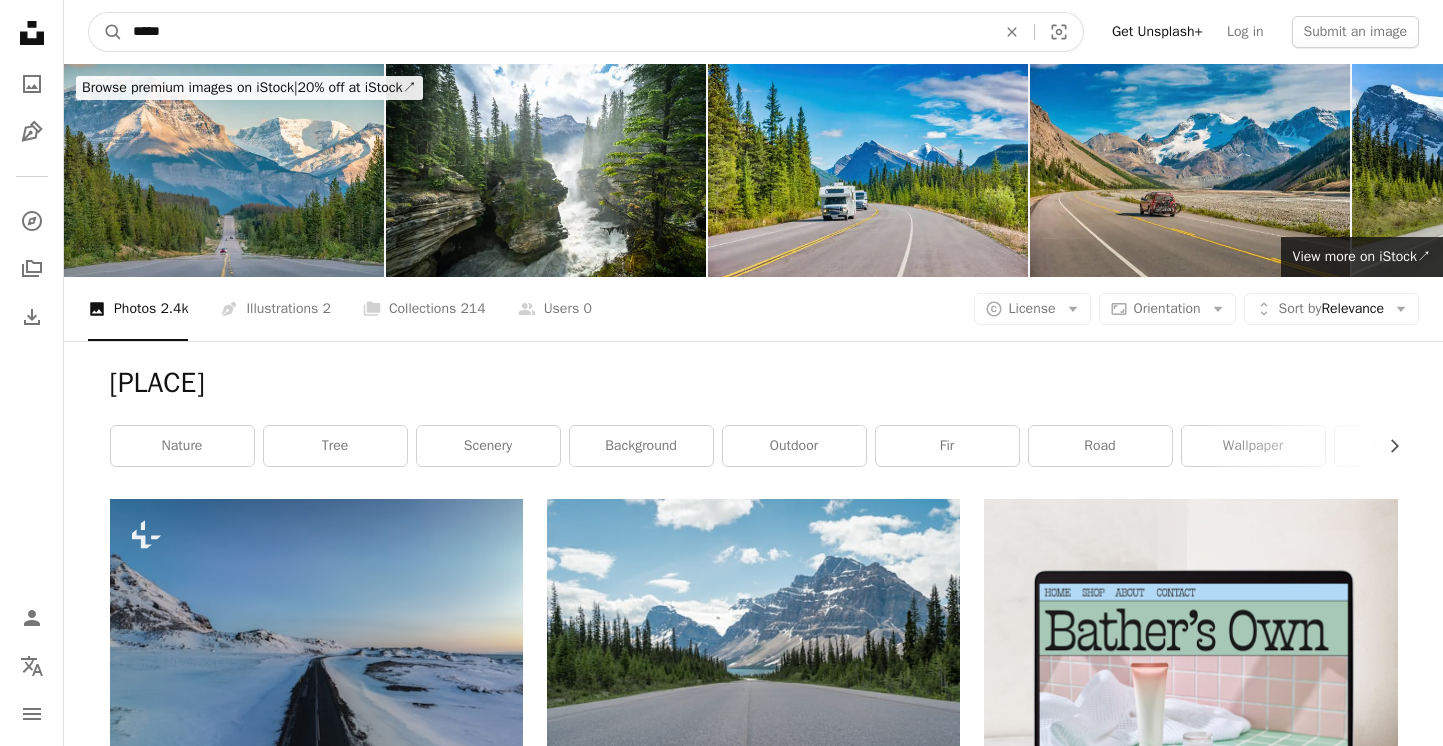 type on "******" 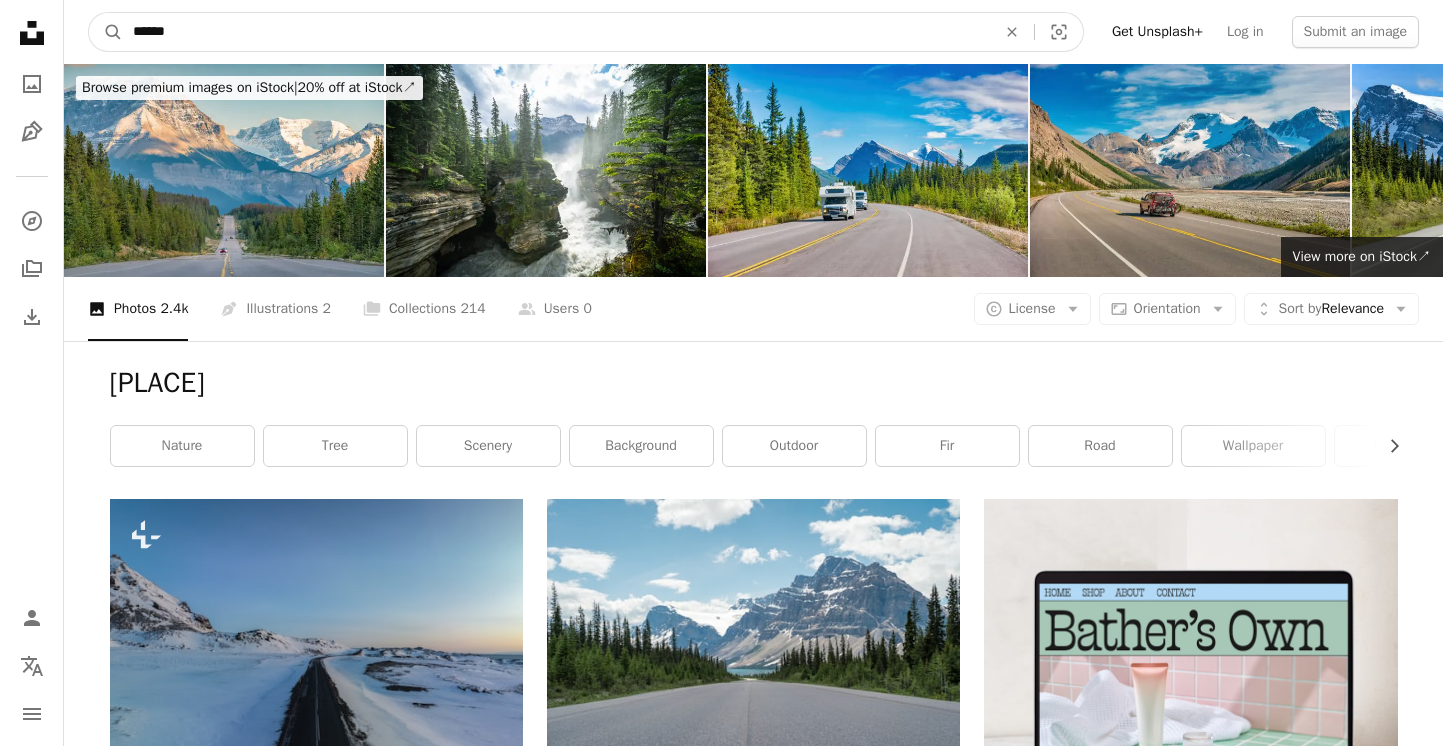 click on "A magnifying glass" at bounding box center (106, 32) 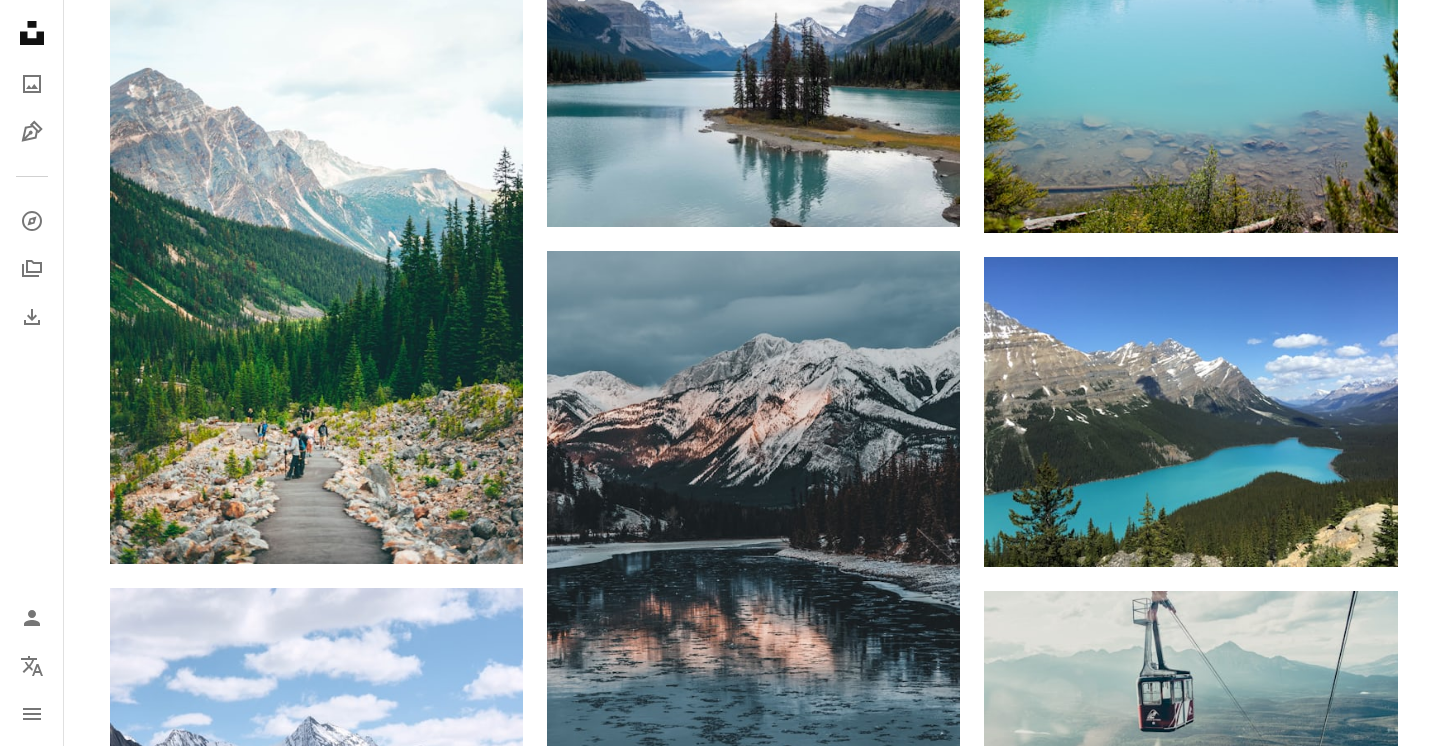 scroll, scrollTop: 1462, scrollLeft: 0, axis: vertical 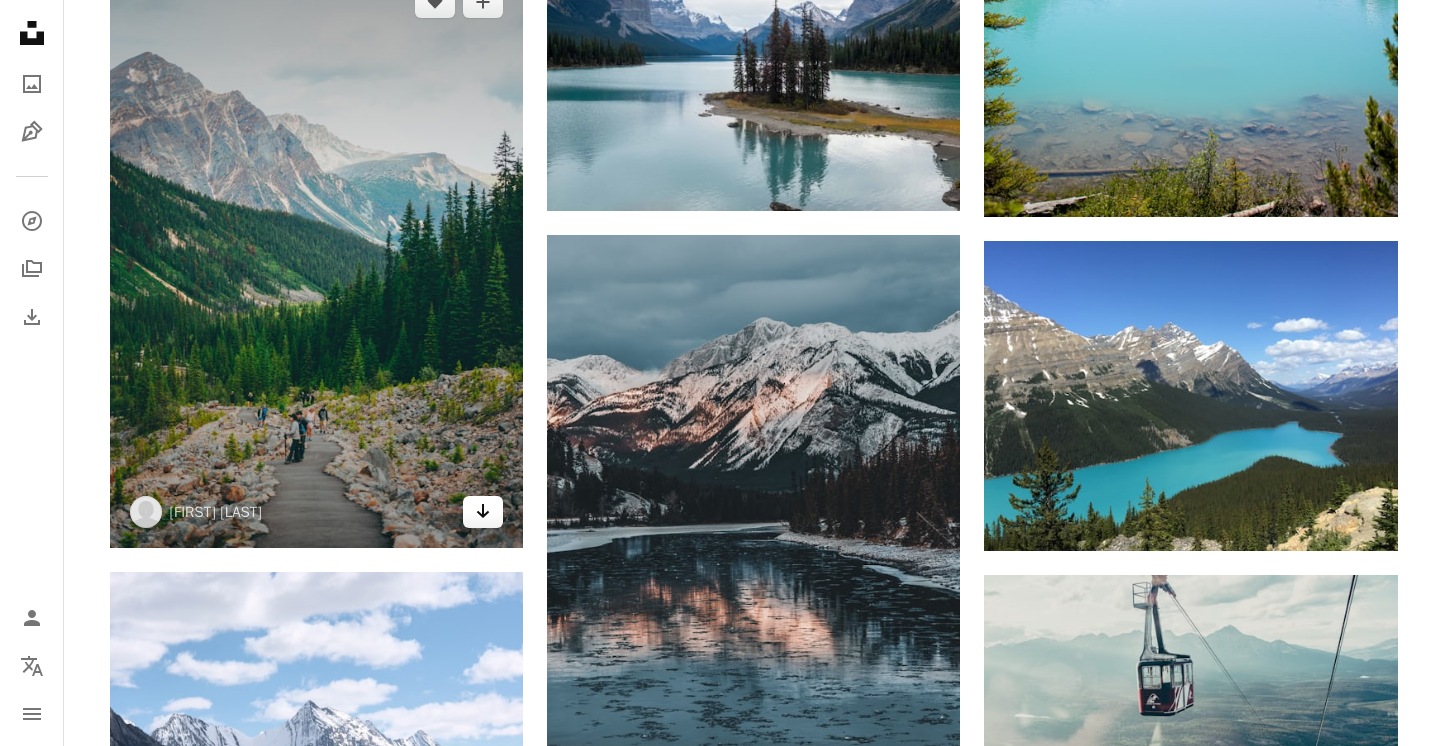 click on "Arrow pointing down" at bounding box center [483, 512] 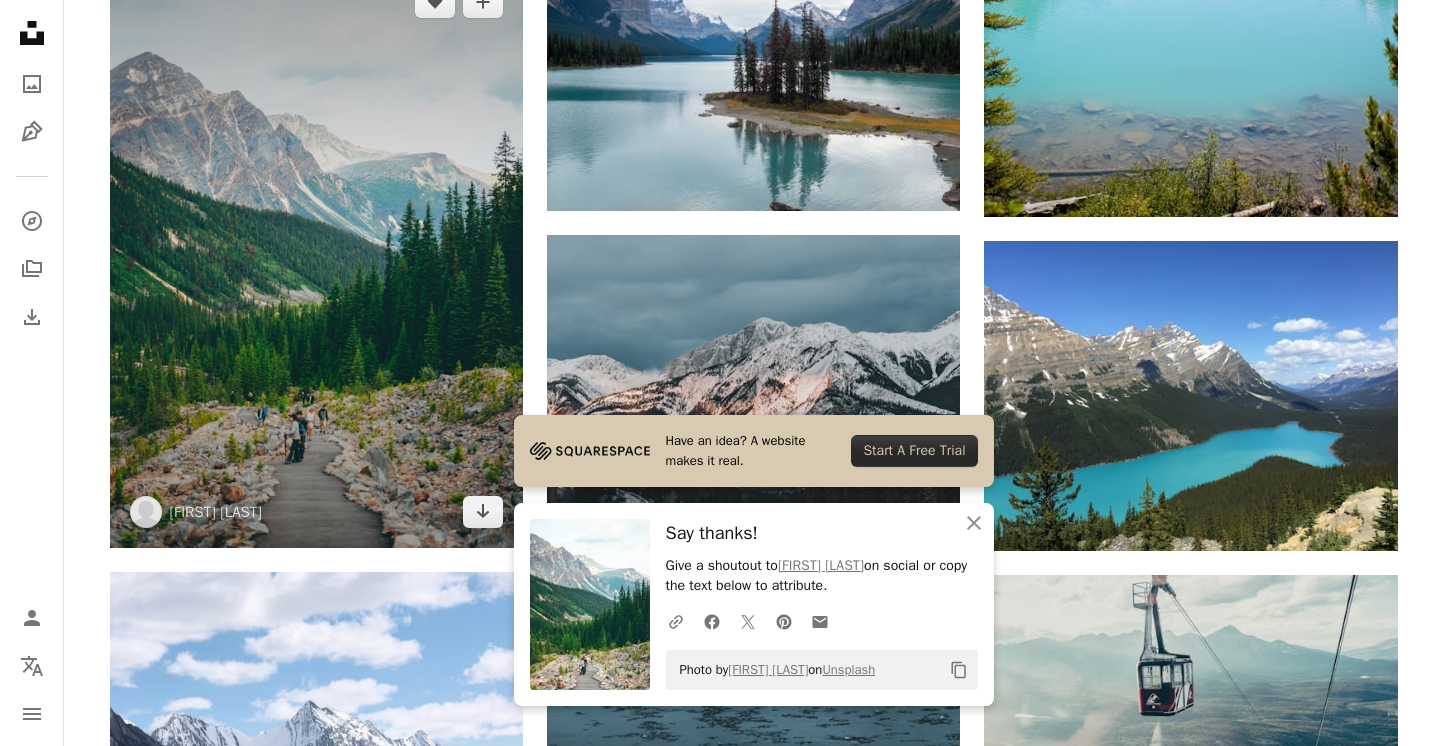 scroll, scrollTop: 0, scrollLeft: 0, axis: both 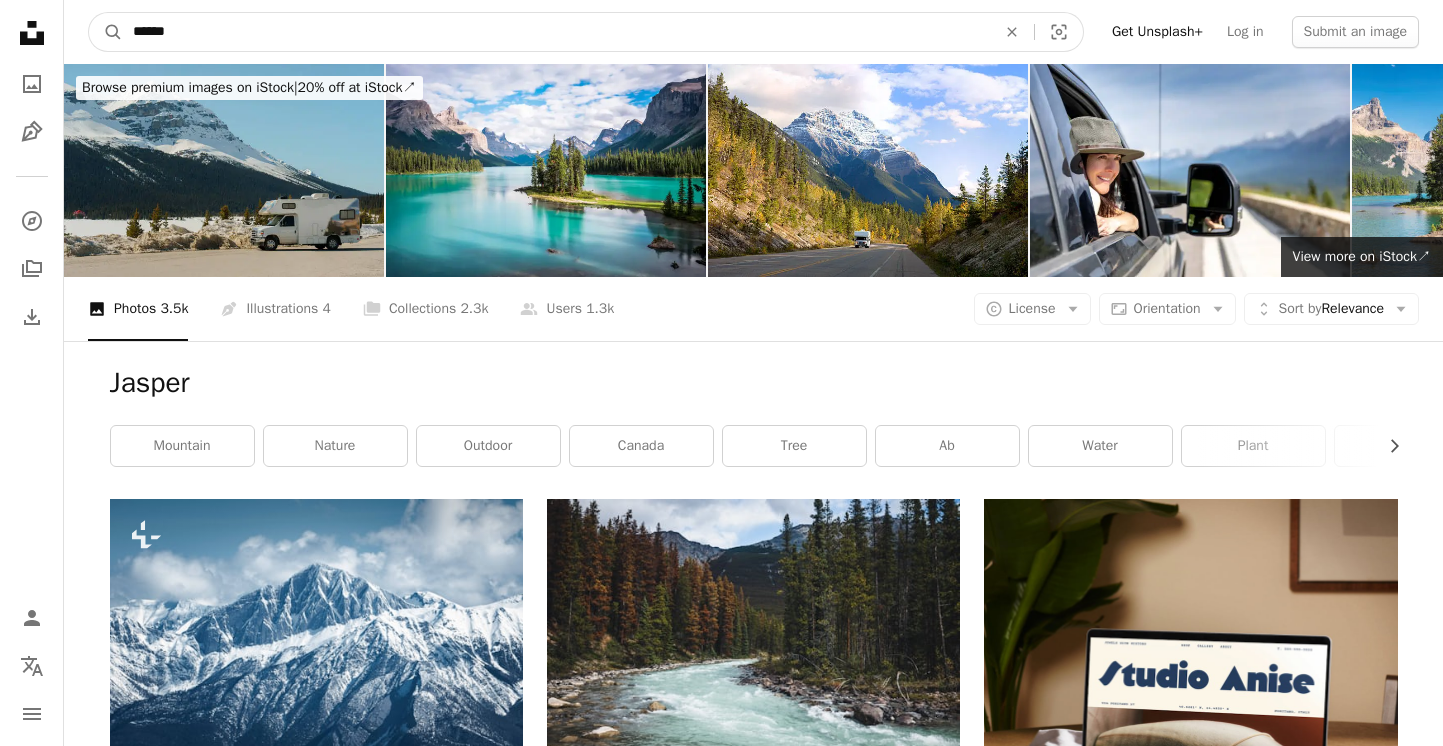drag, startPoint x: 186, startPoint y: 21, endPoint x: -3, endPoint y: 7, distance: 189.5178 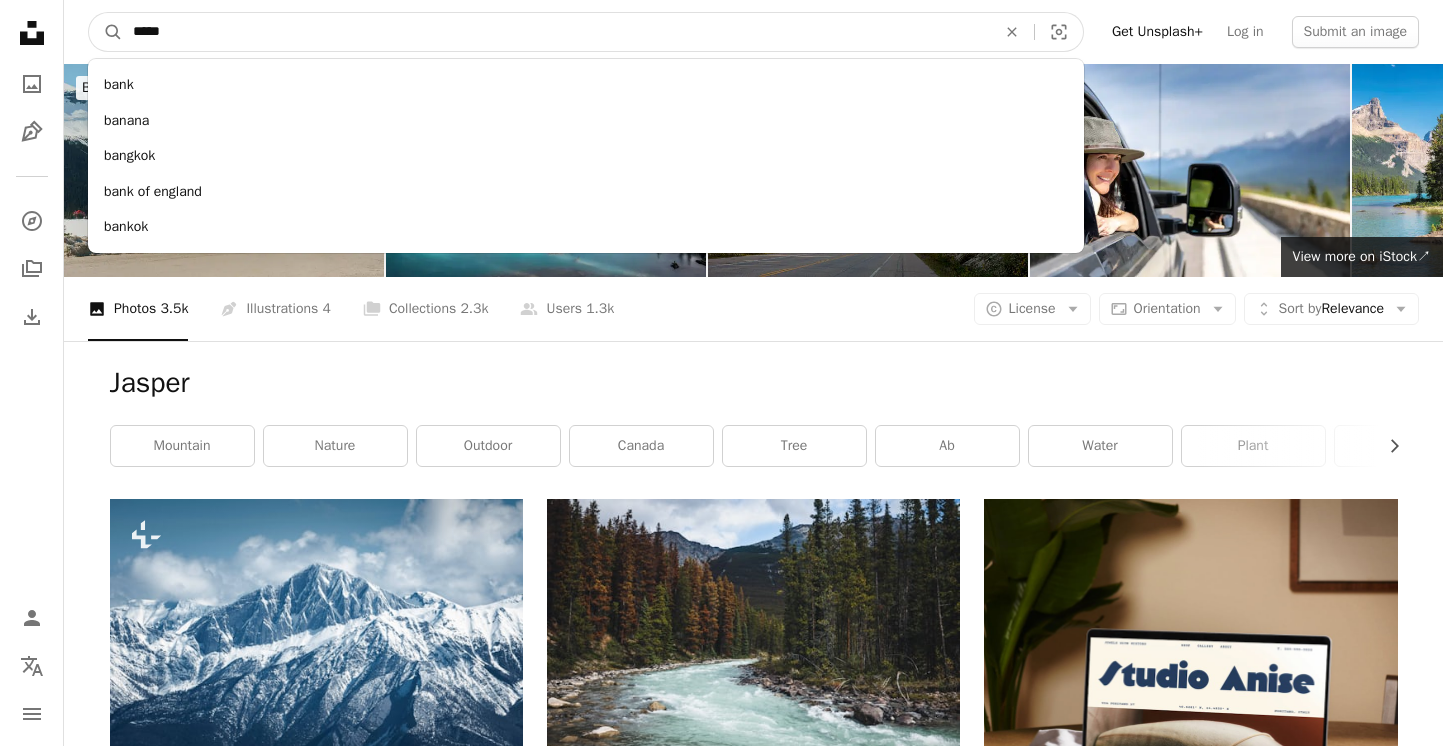 type on "*****" 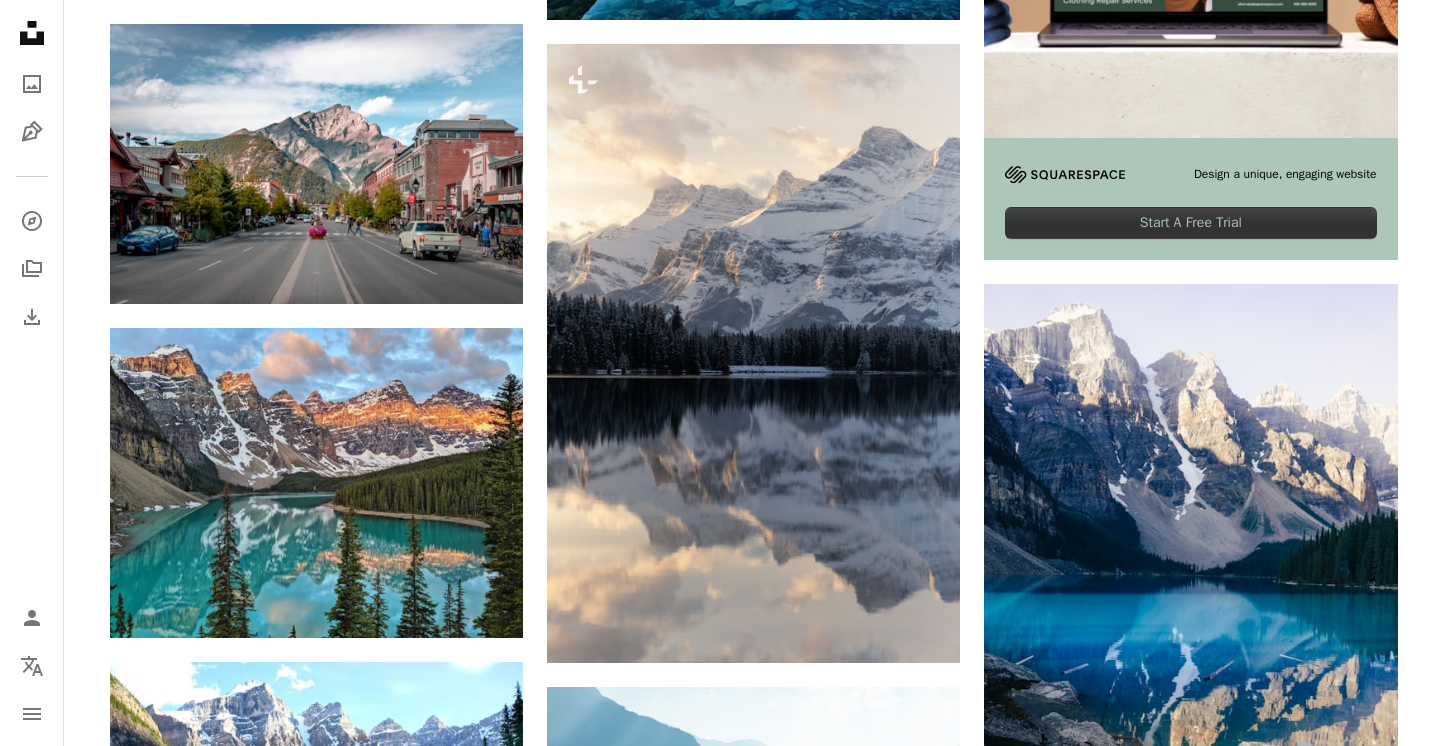 scroll, scrollTop: 777, scrollLeft: 0, axis: vertical 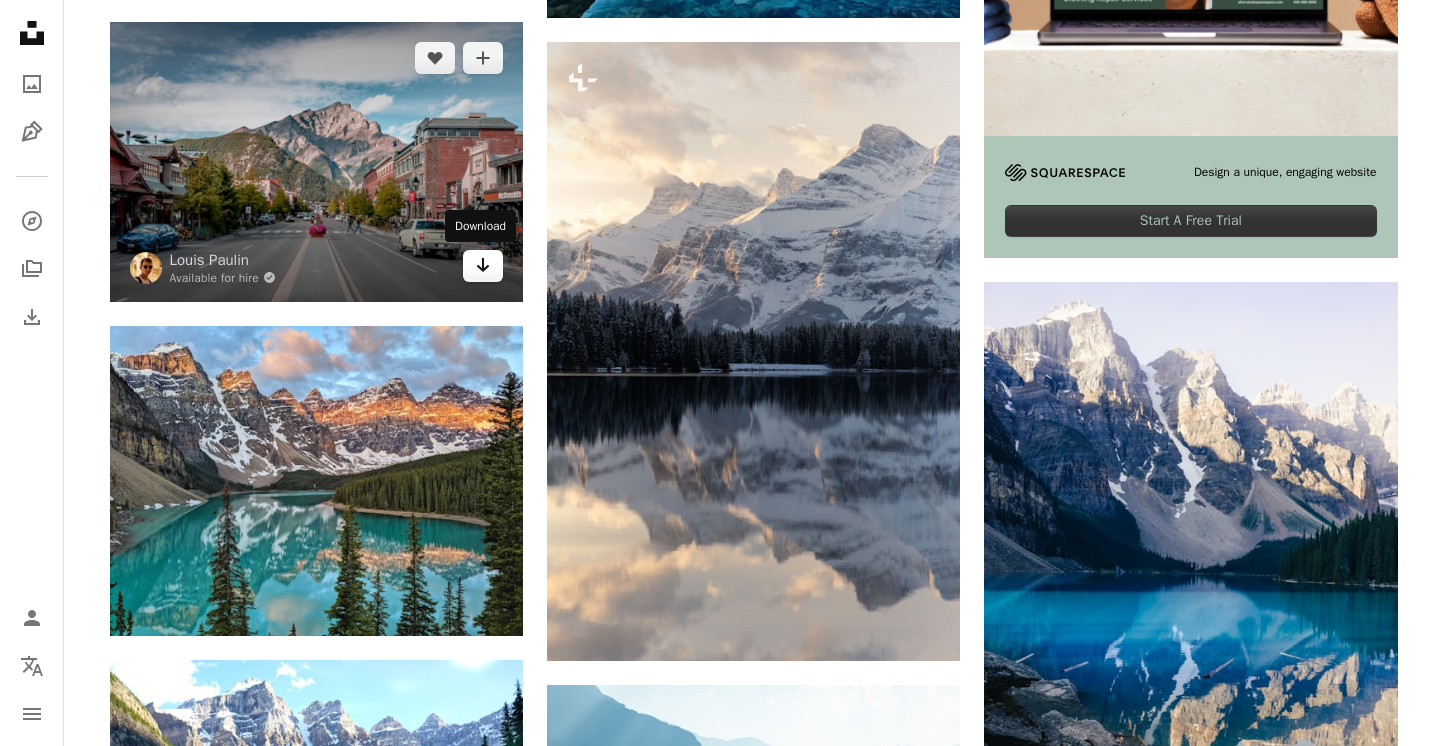 click on "Arrow pointing down" 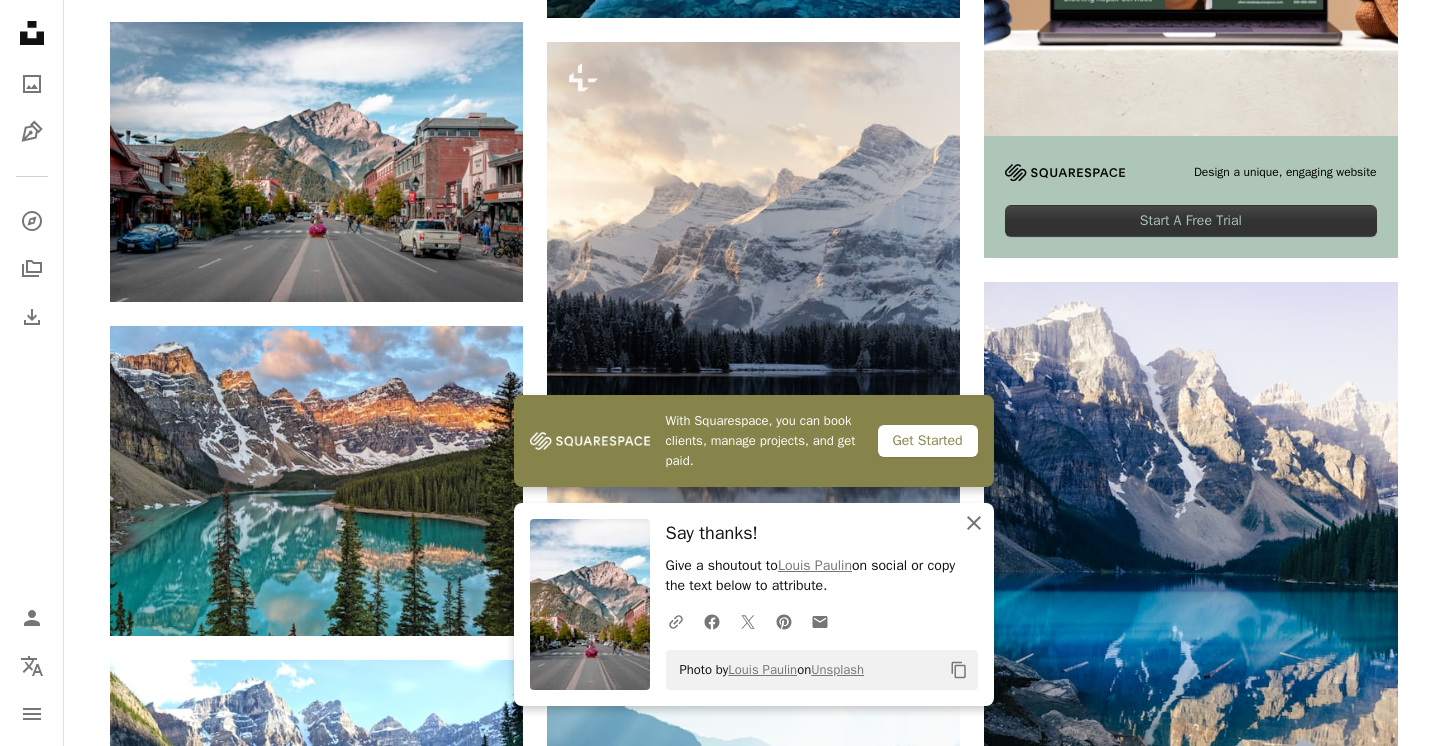 click on "An X shape" 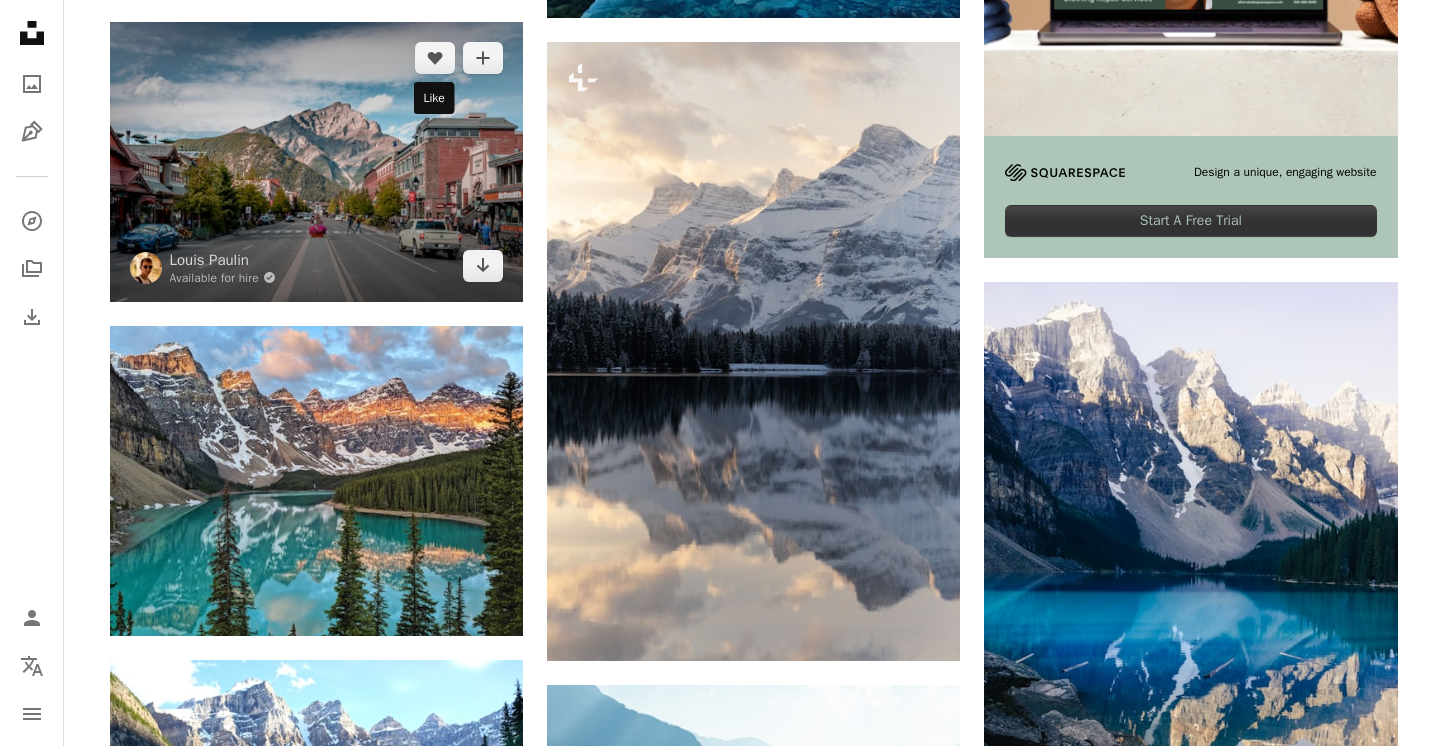 scroll, scrollTop: 0, scrollLeft: 0, axis: both 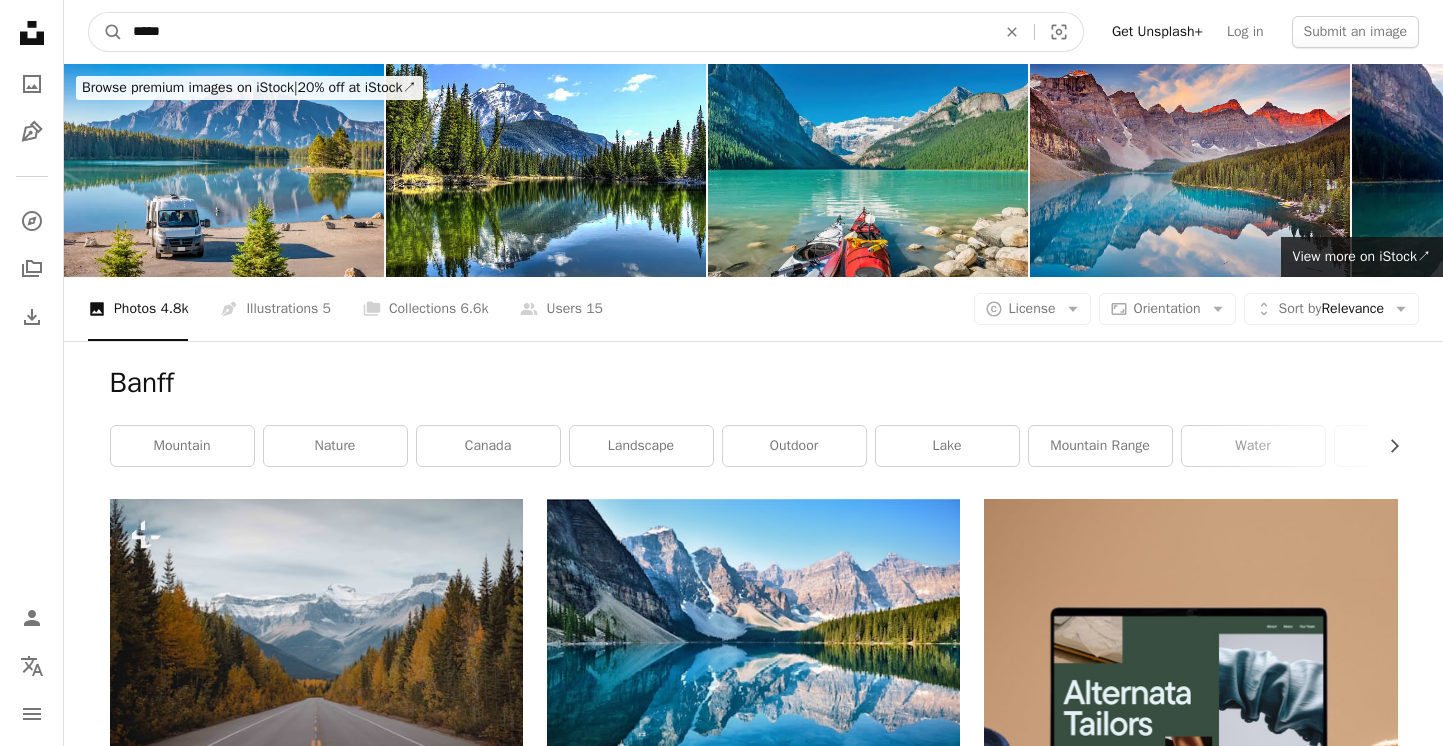drag, startPoint x: 177, startPoint y: 31, endPoint x: 65, endPoint y: 12, distance: 113.600174 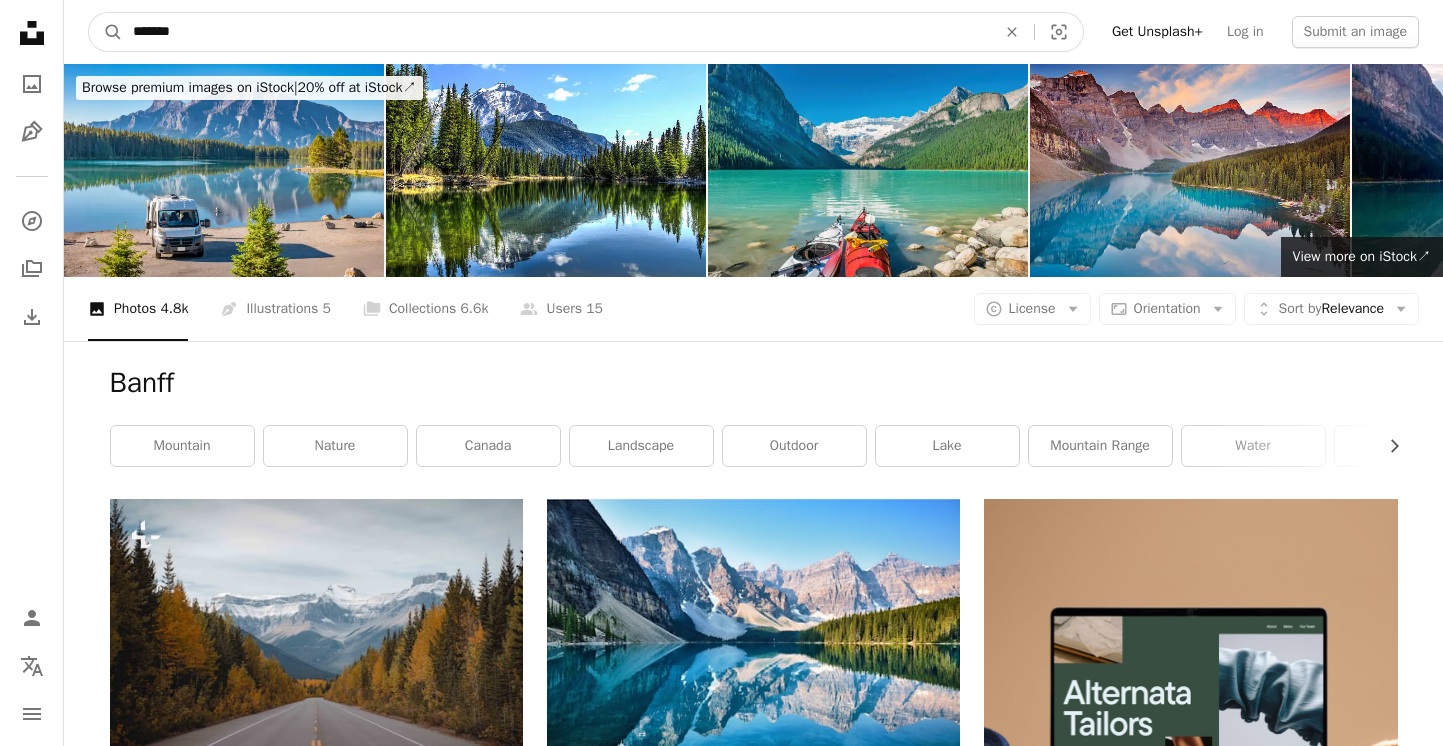 type on "********" 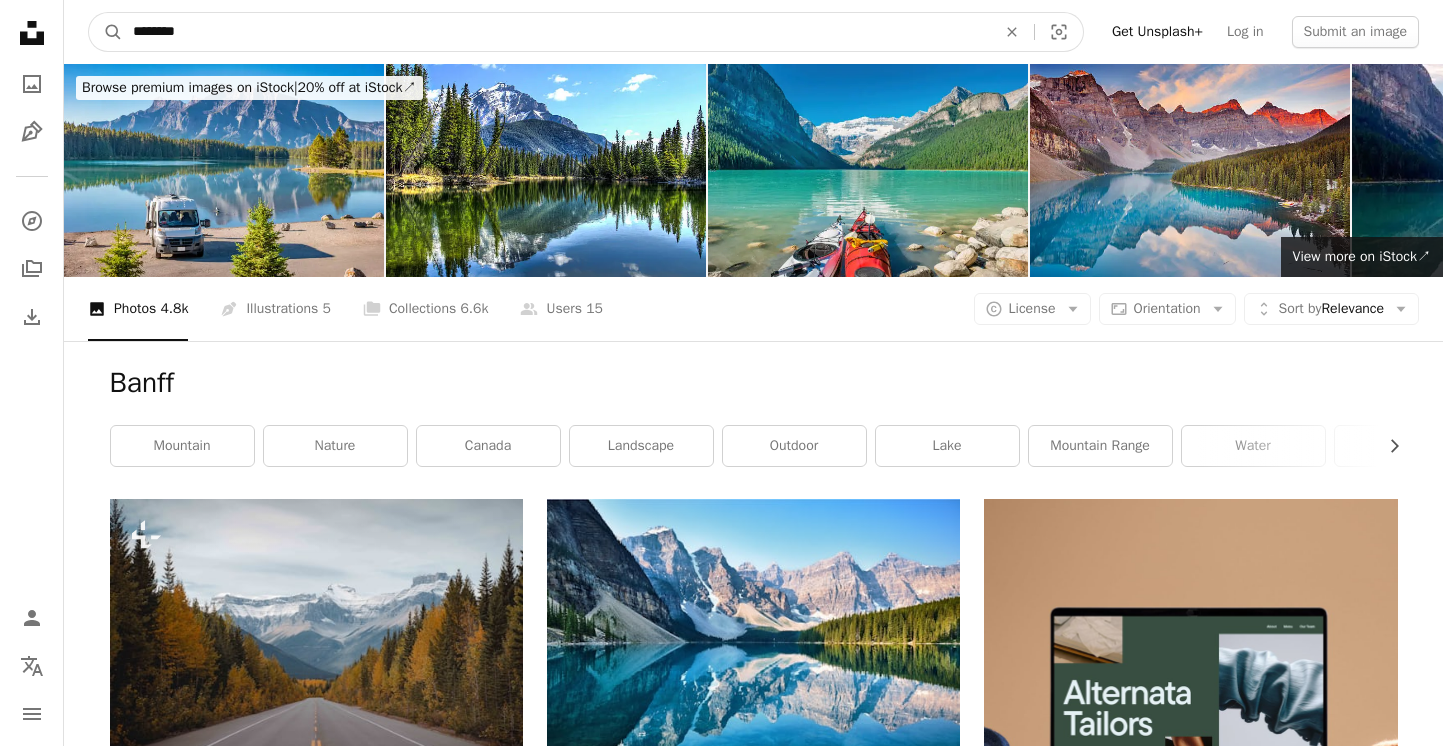 click on "A magnifying glass" at bounding box center (106, 32) 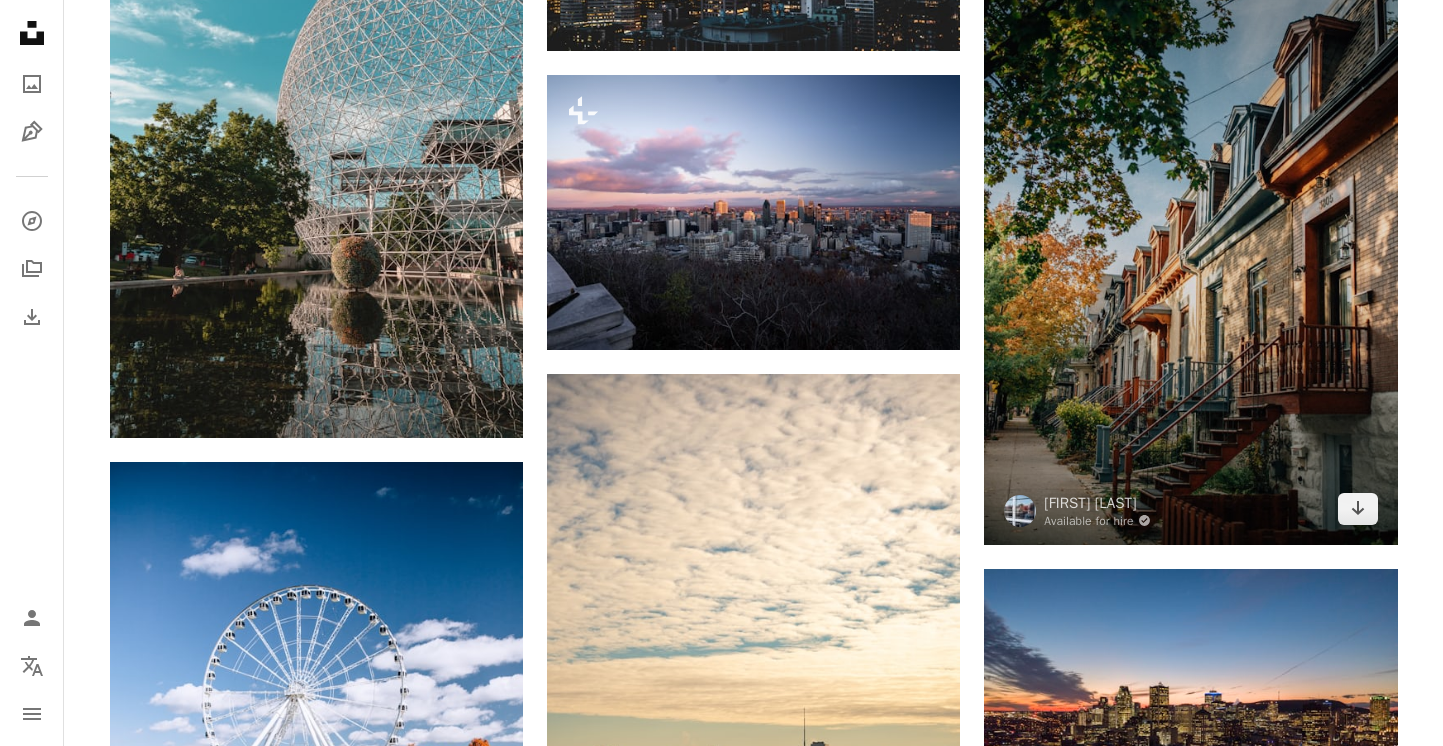 scroll, scrollTop: 1326, scrollLeft: 0, axis: vertical 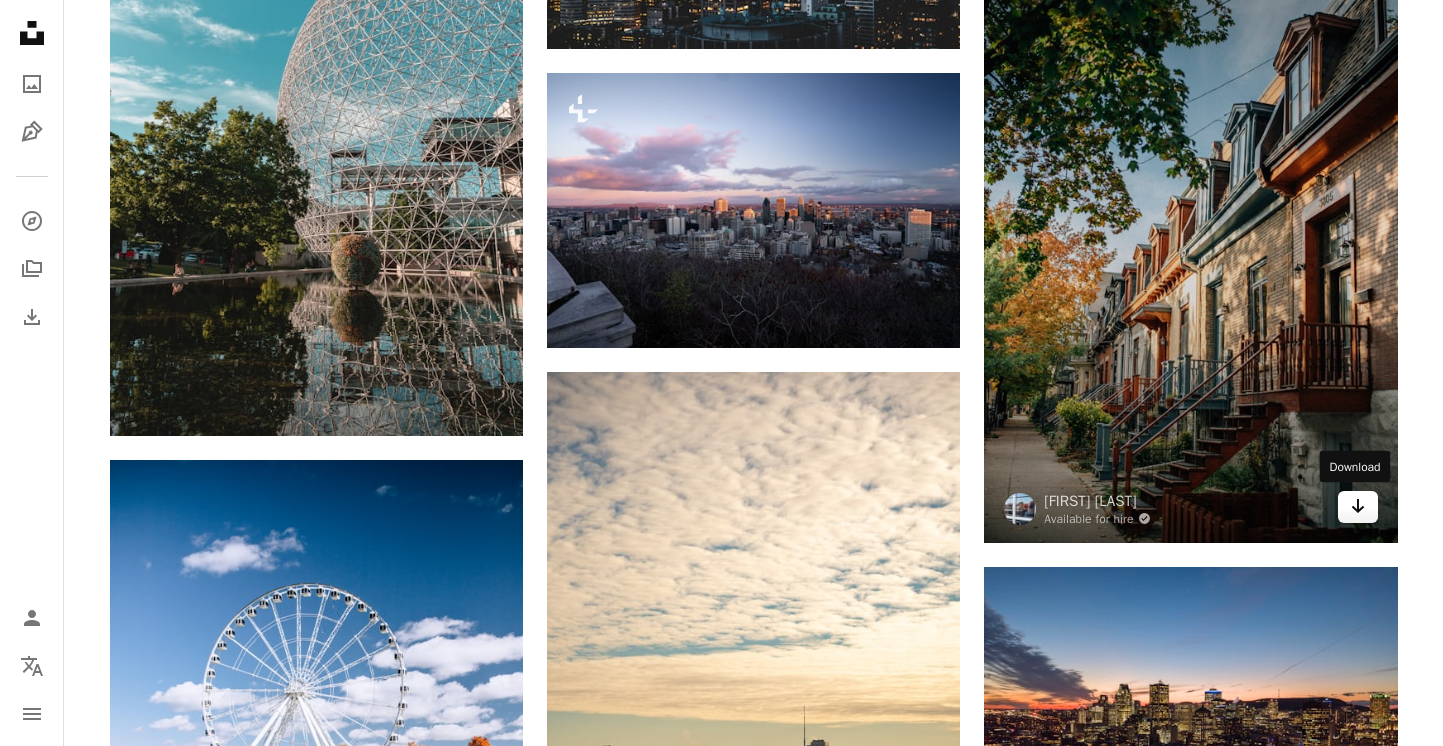 click on "Arrow pointing down" 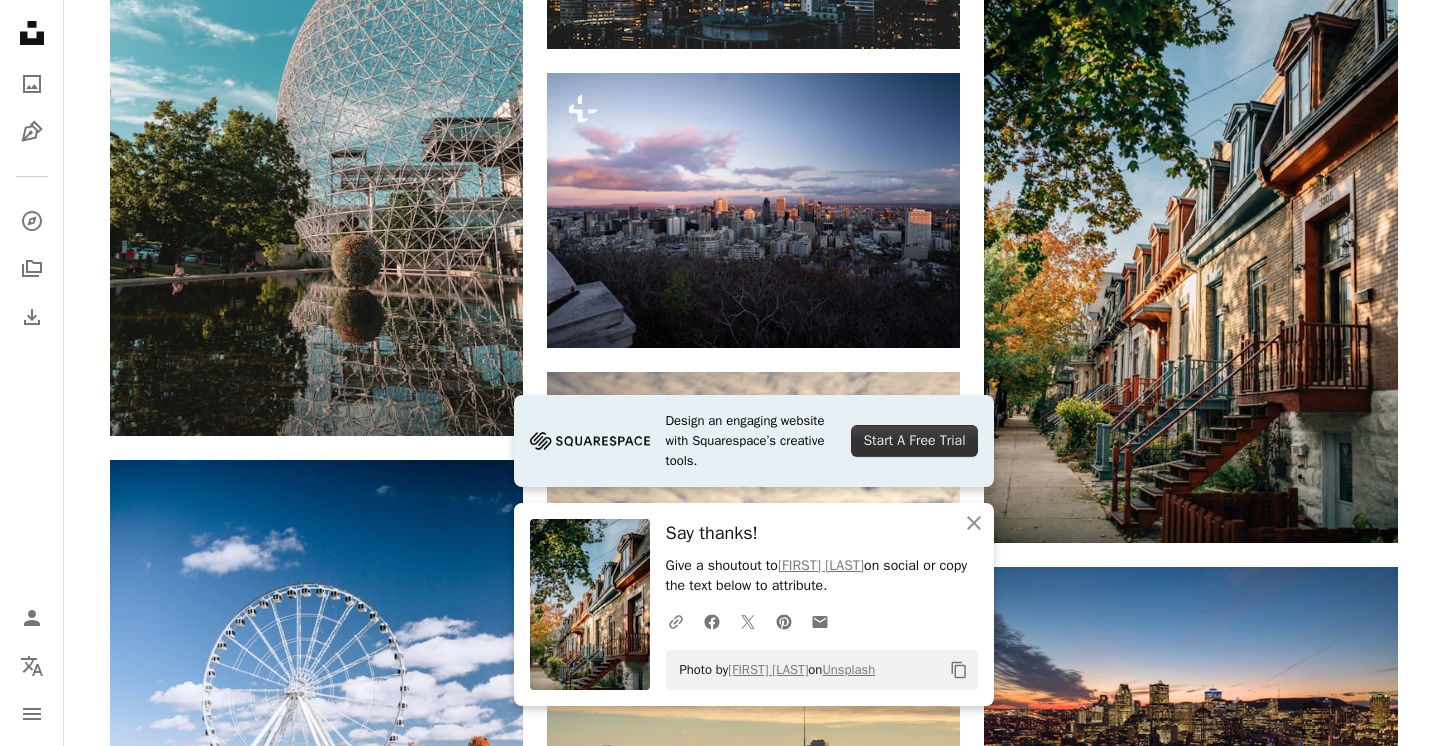 click on "Plus sign for Unsplash+ A heart A plus sign Getty Images For  Unsplash+ A lock Download A heart A plus sign Steven Wright Arrow pointing down A heart A plus sign the Bialons Available for hire A checkmark inside of a circle Arrow pointing down A heart A plus sign Etienne Delorieux Arrow pointing down A heart A plus sign andrew welch Arrow pointing down A heart A plus sign Marc-Olivier Jodoin Available for hire A checkmark inside of a circle Arrow pointing down Plus sign for Unsplash+ A heart A plus sign Gabrielle Maurer For  Unsplash+ A lock Download A heart A plus sign Michael Descharles Available for hire A checkmark inside of a circle Arrow pointing down Plus sign for Unsplash+ A heart A plus sign Getty Images For  Unsplash+ A lock Download A heart A plus sign GV Chana Available for hire A checkmark inside of a circle Arrow pointing down A heart A plus sign Fenil Patel Available for hire A checkmark inside of a circle Arrow pointing down Plus sign for Unsplash+ A heart A plus sign Getty Images For  A lock" at bounding box center [754, 962] 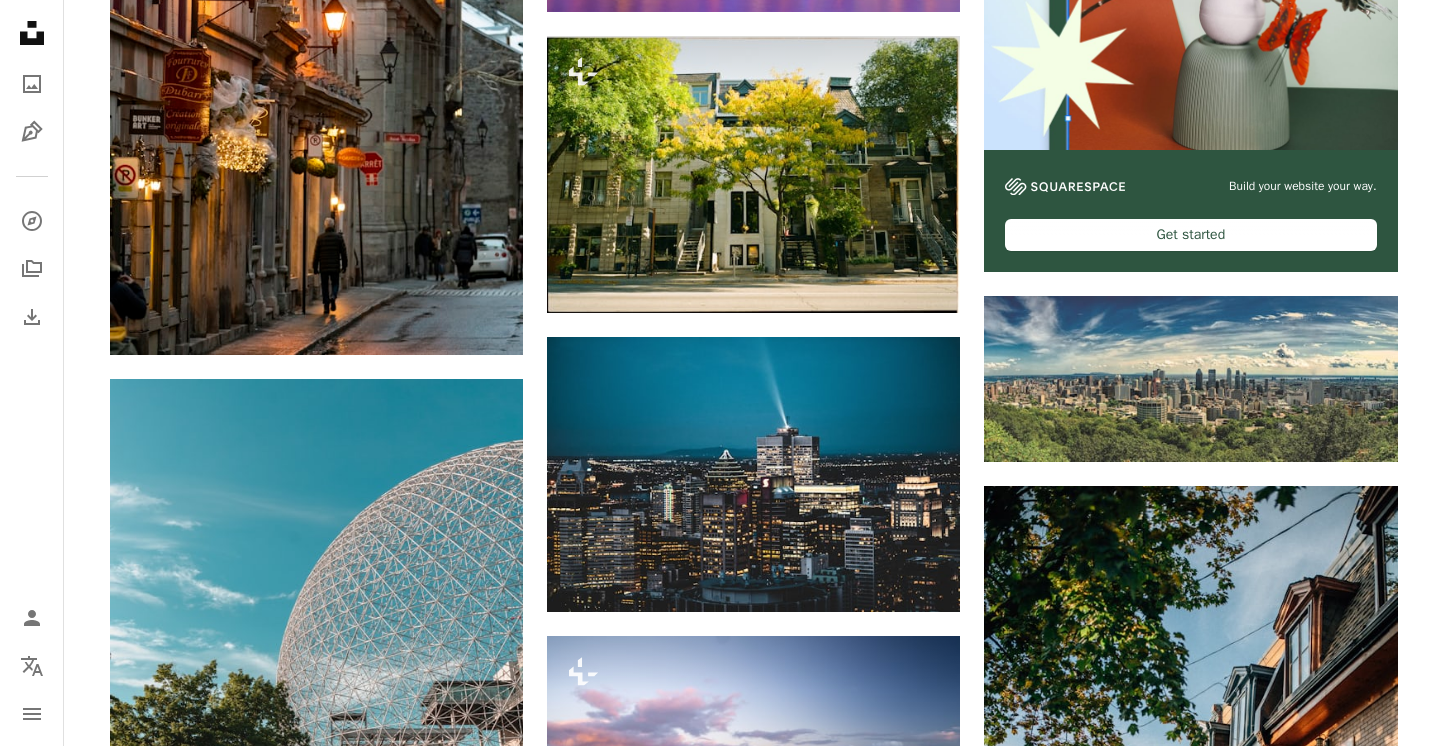 scroll, scrollTop: 0, scrollLeft: 0, axis: both 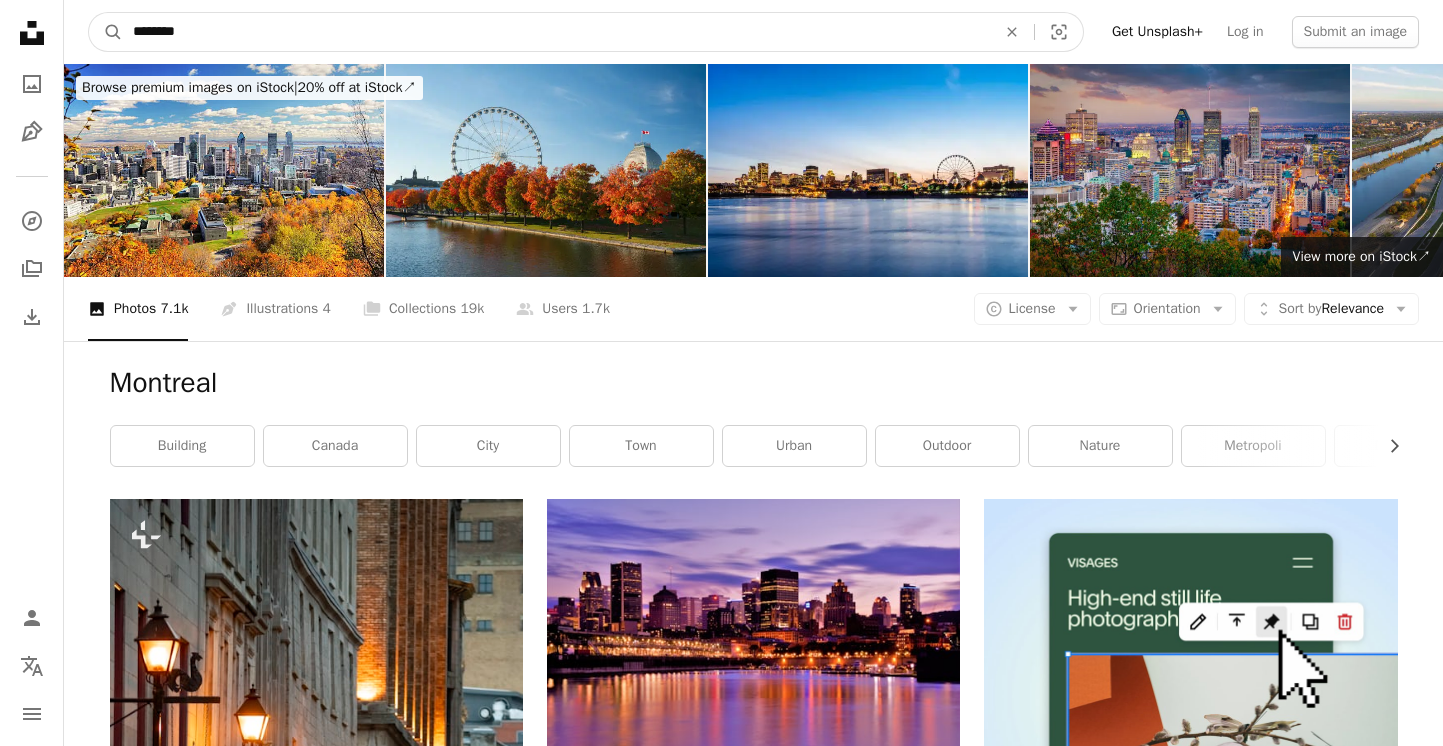 drag, startPoint x: 231, startPoint y: 37, endPoint x: -3, endPoint y: 37, distance: 234 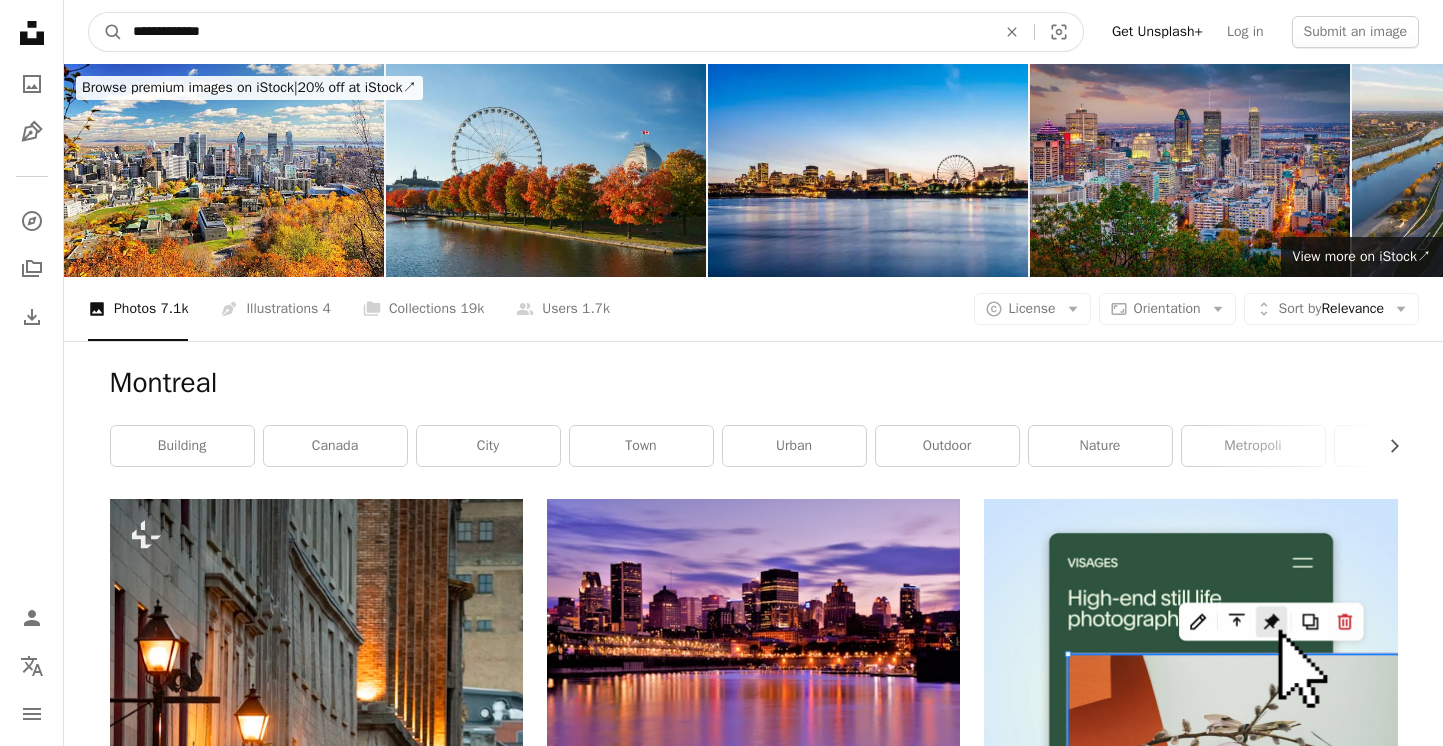 type on "**********" 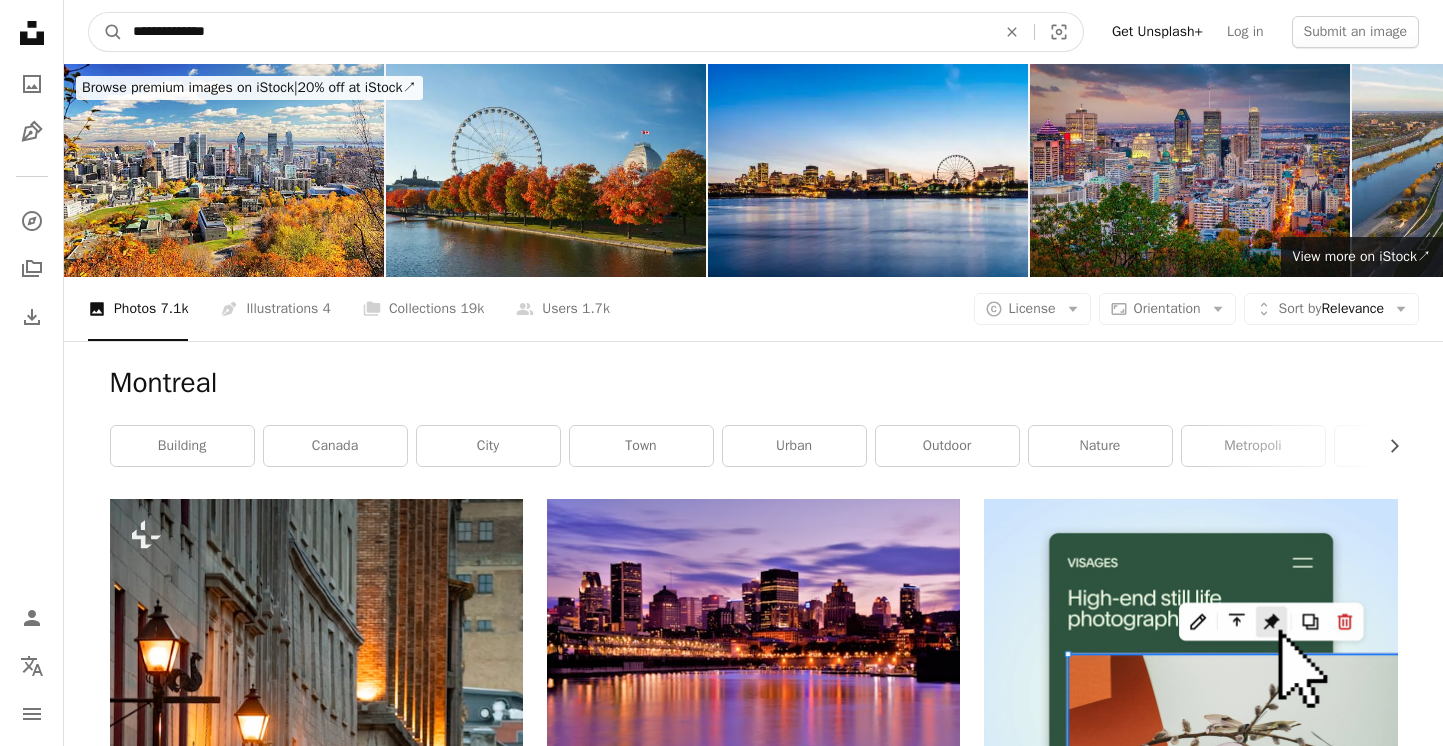 click on "A magnifying glass" at bounding box center [106, 32] 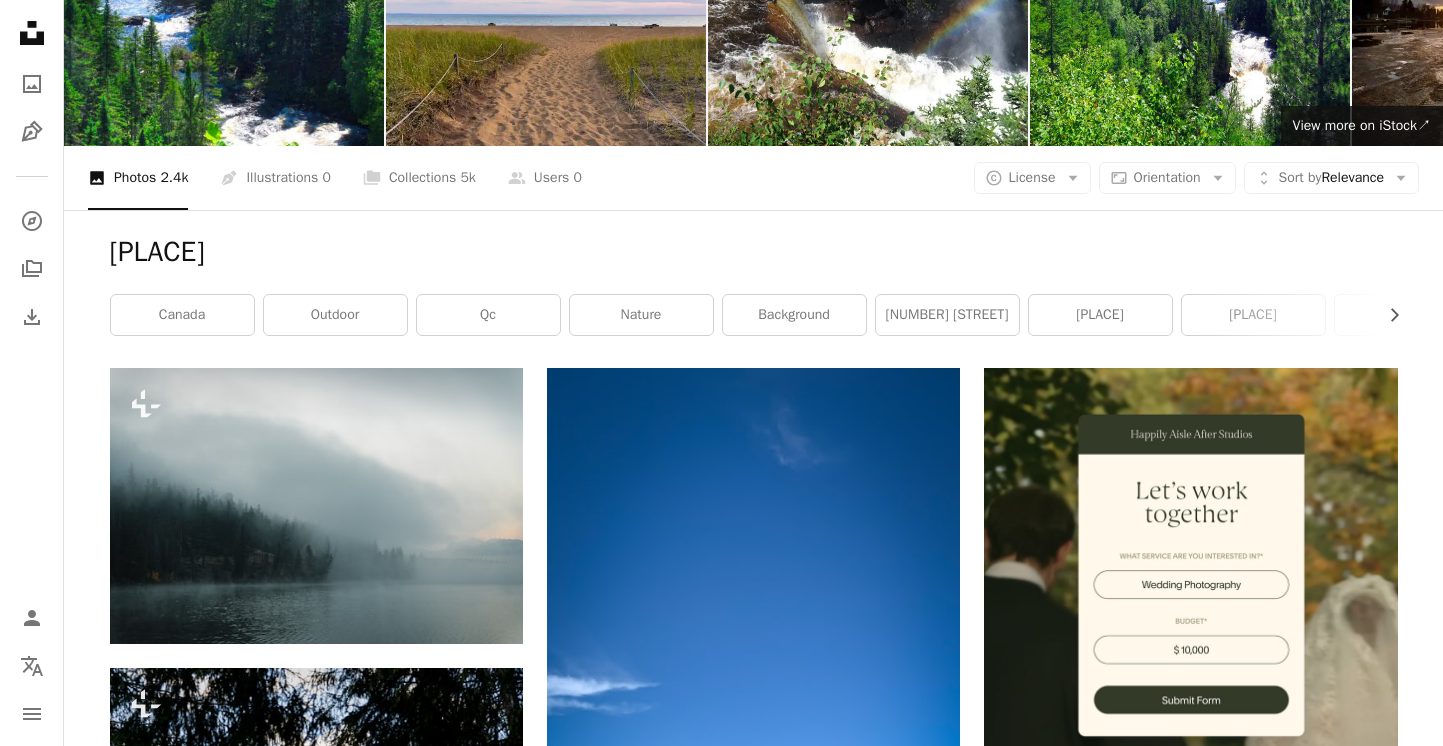 scroll, scrollTop: 0, scrollLeft: 0, axis: both 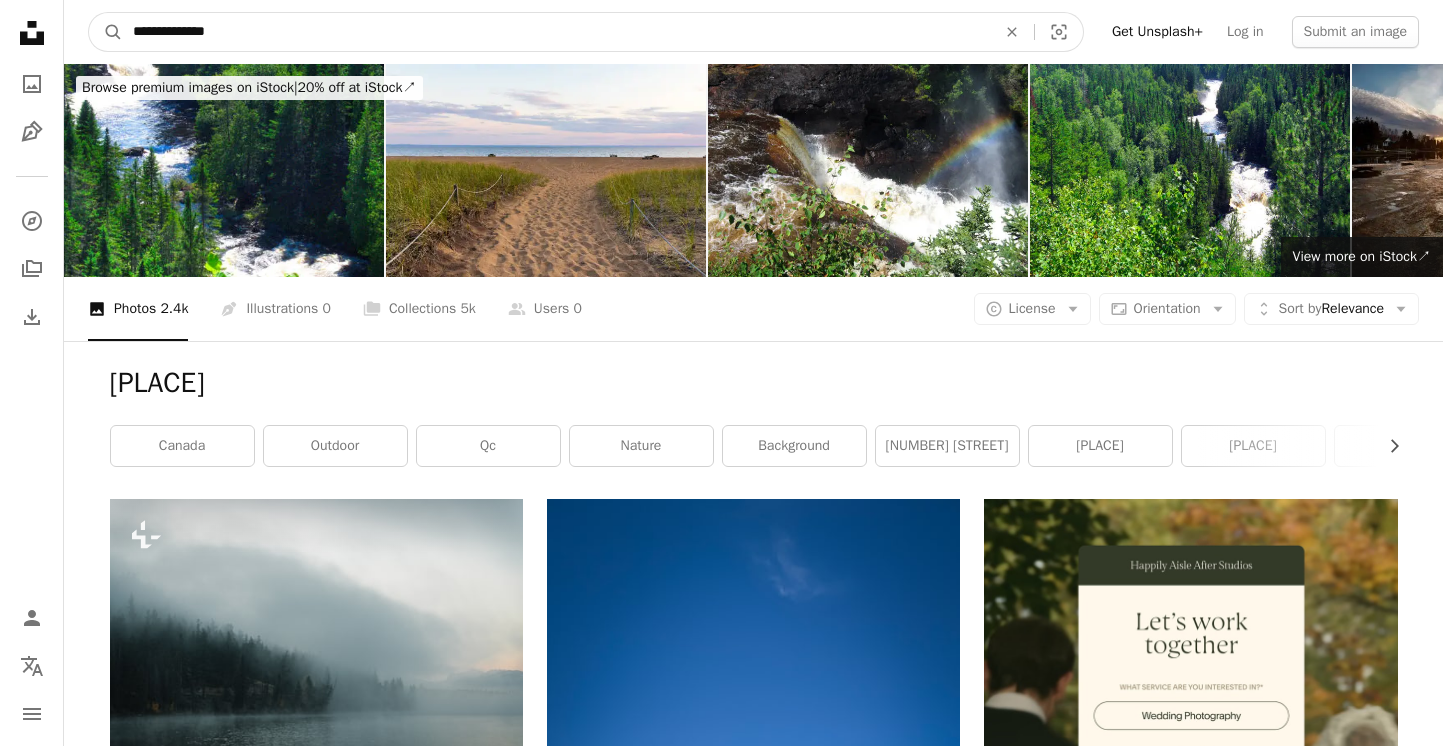 drag, startPoint x: 245, startPoint y: 31, endPoint x: 59, endPoint y: 19, distance: 186.38669 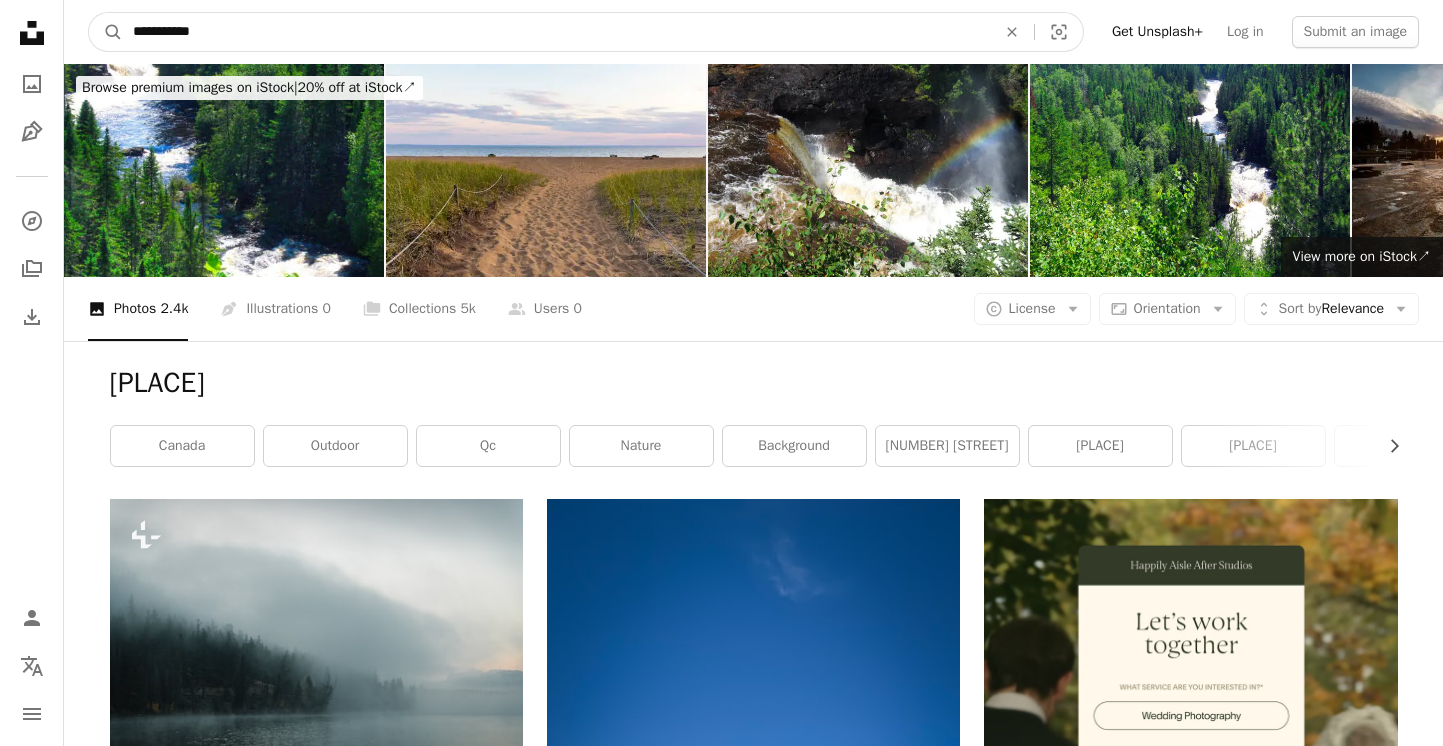 type on "**********" 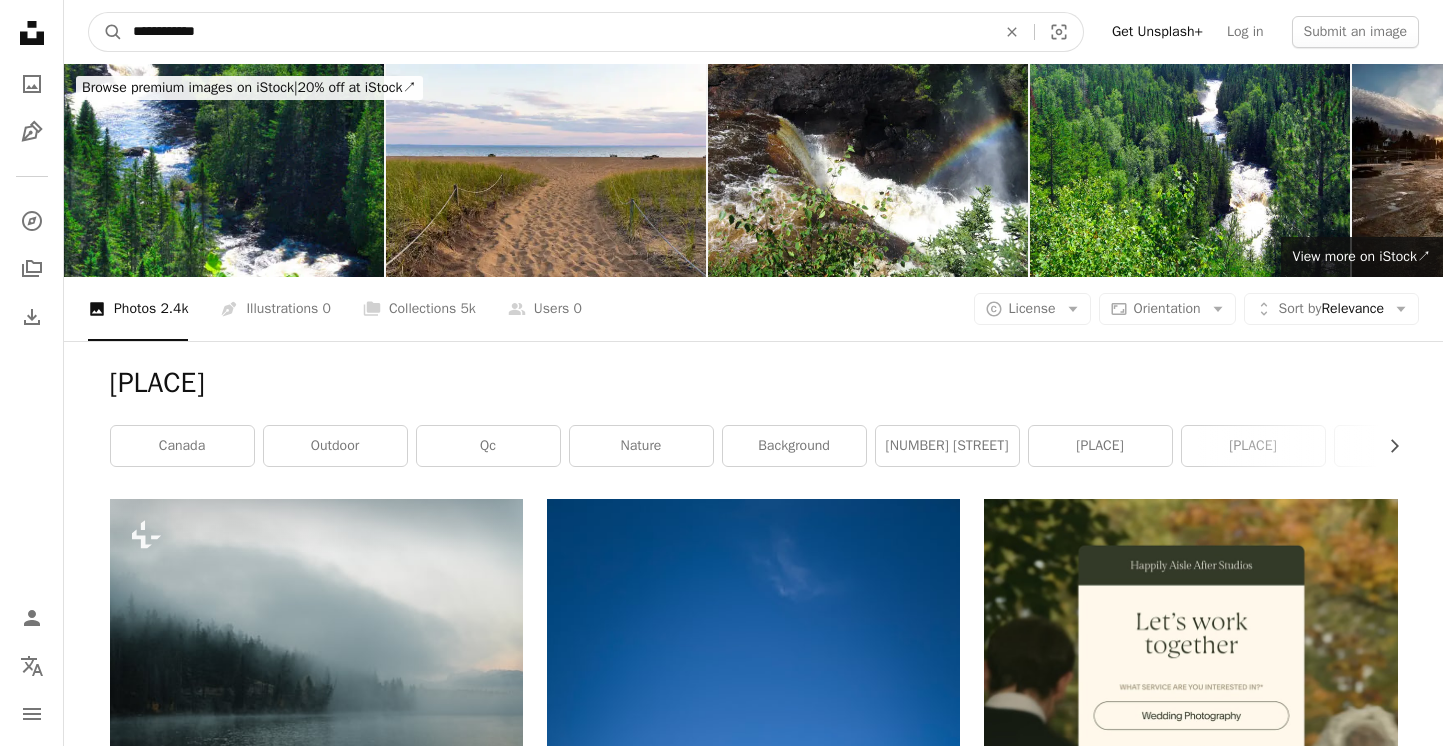 click on "A magnifying glass" at bounding box center (106, 32) 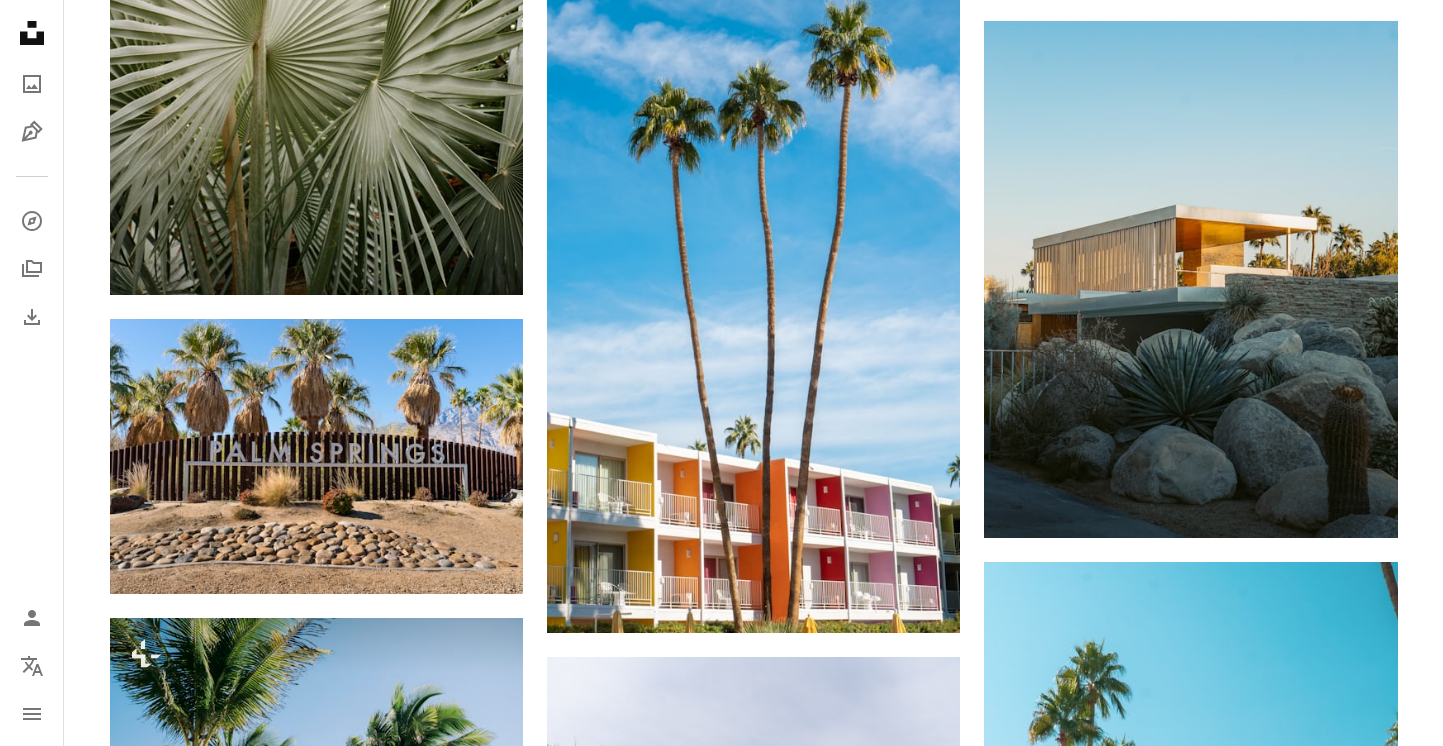 scroll, scrollTop: 1776, scrollLeft: 0, axis: vertical 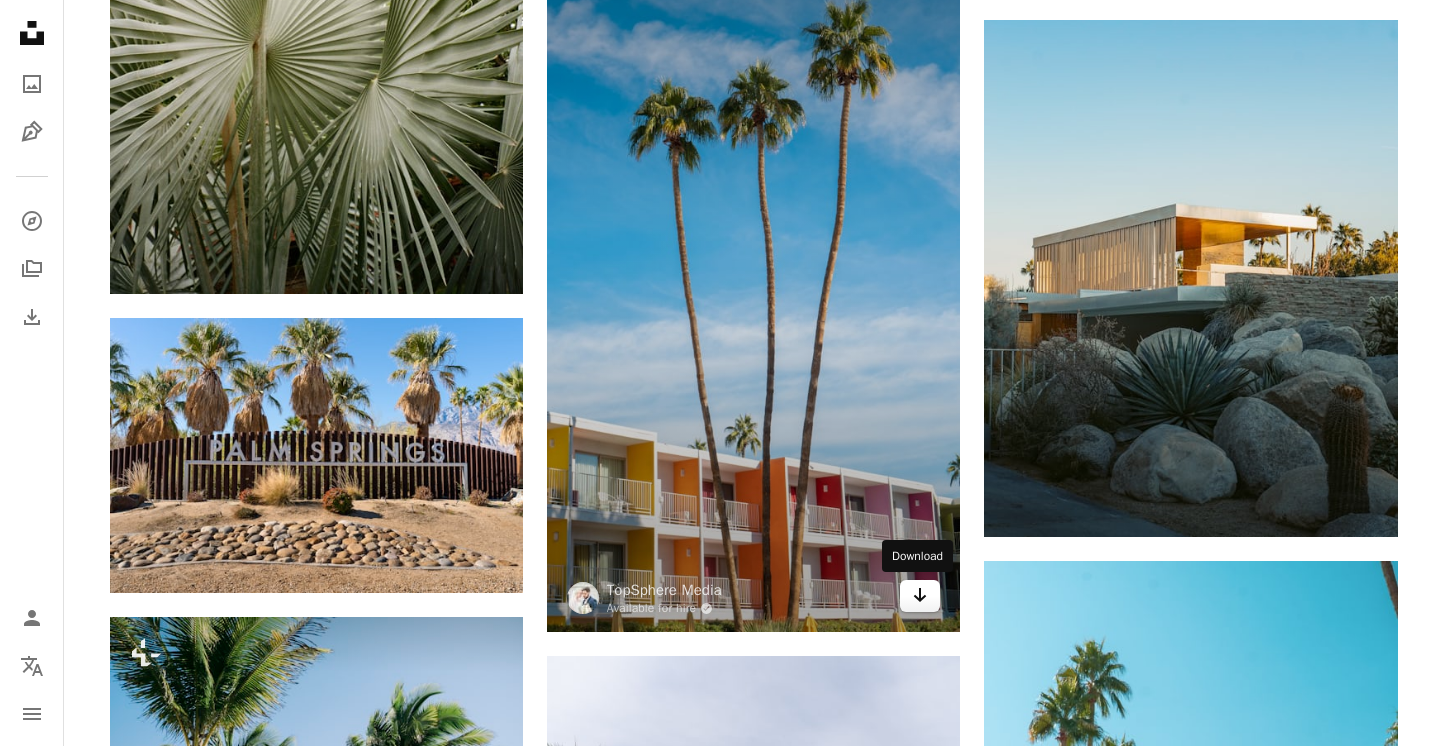 click on "Arrow pointing down" at bounding box center (920, 596) 